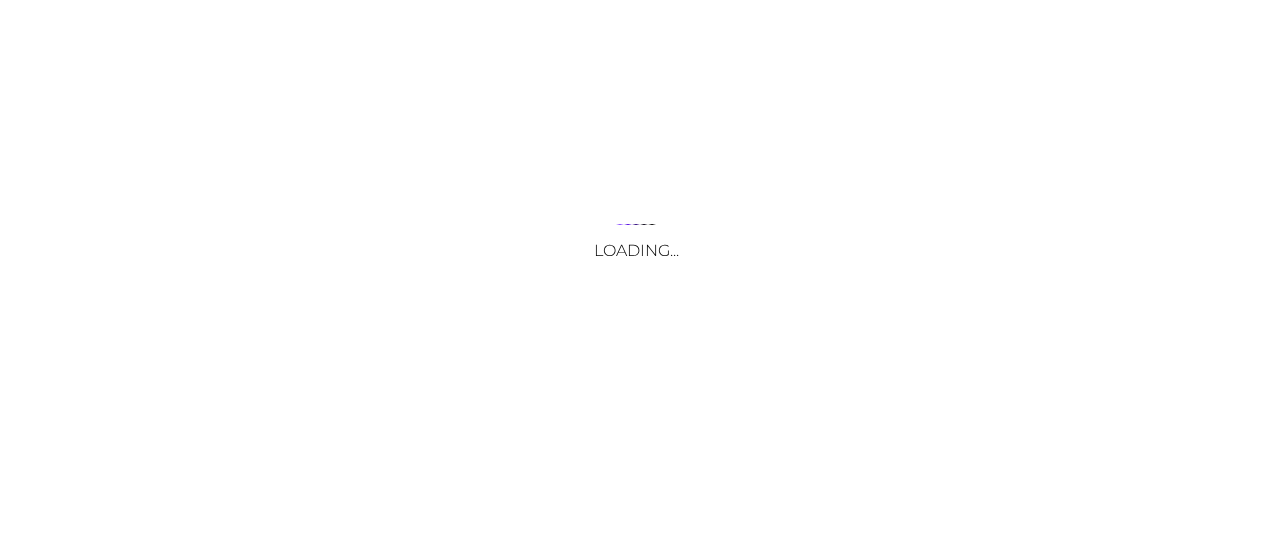 scroll, scrollTop: 0, scrollLeft: 0, axis: both 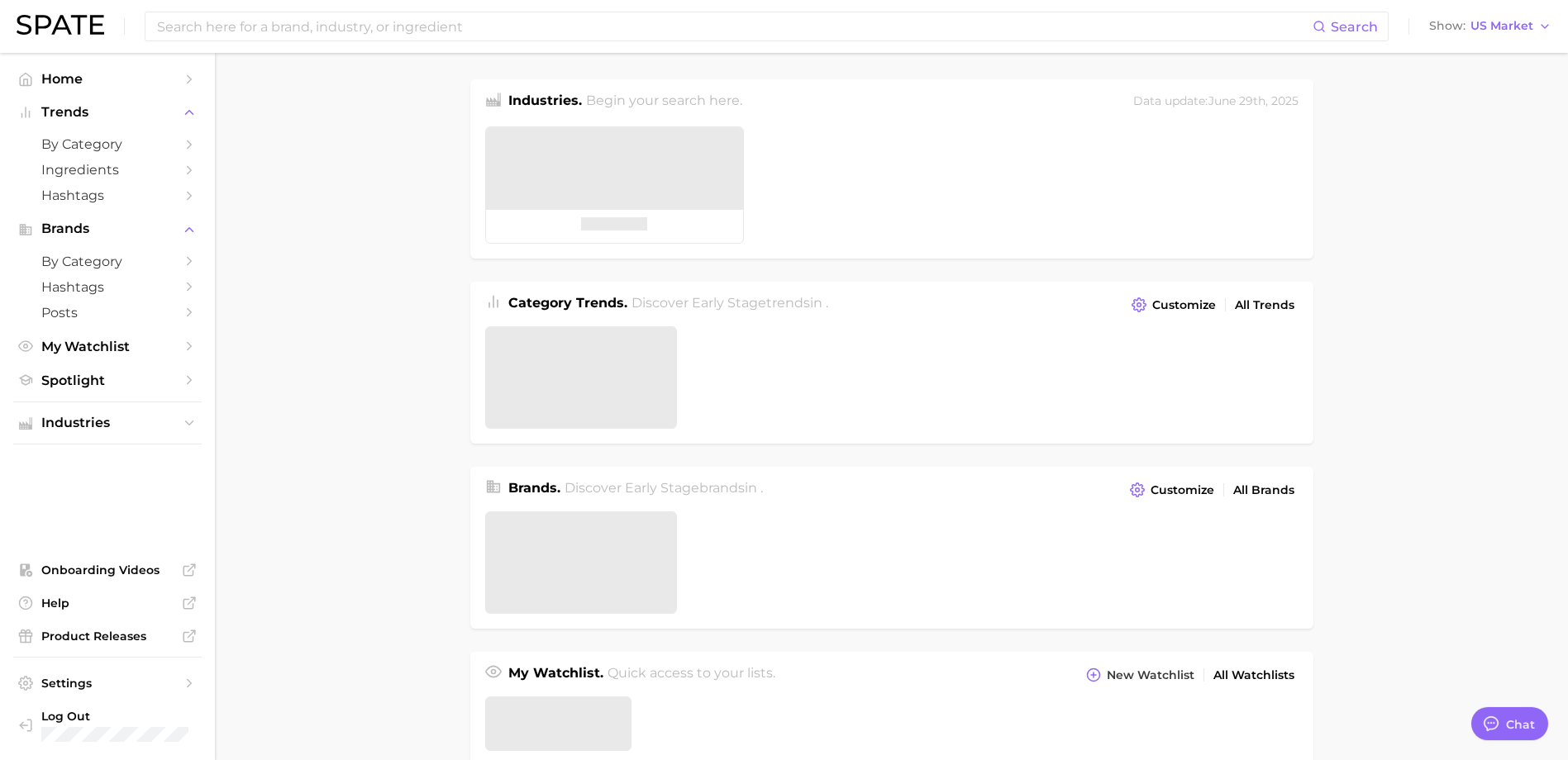 type on "x" 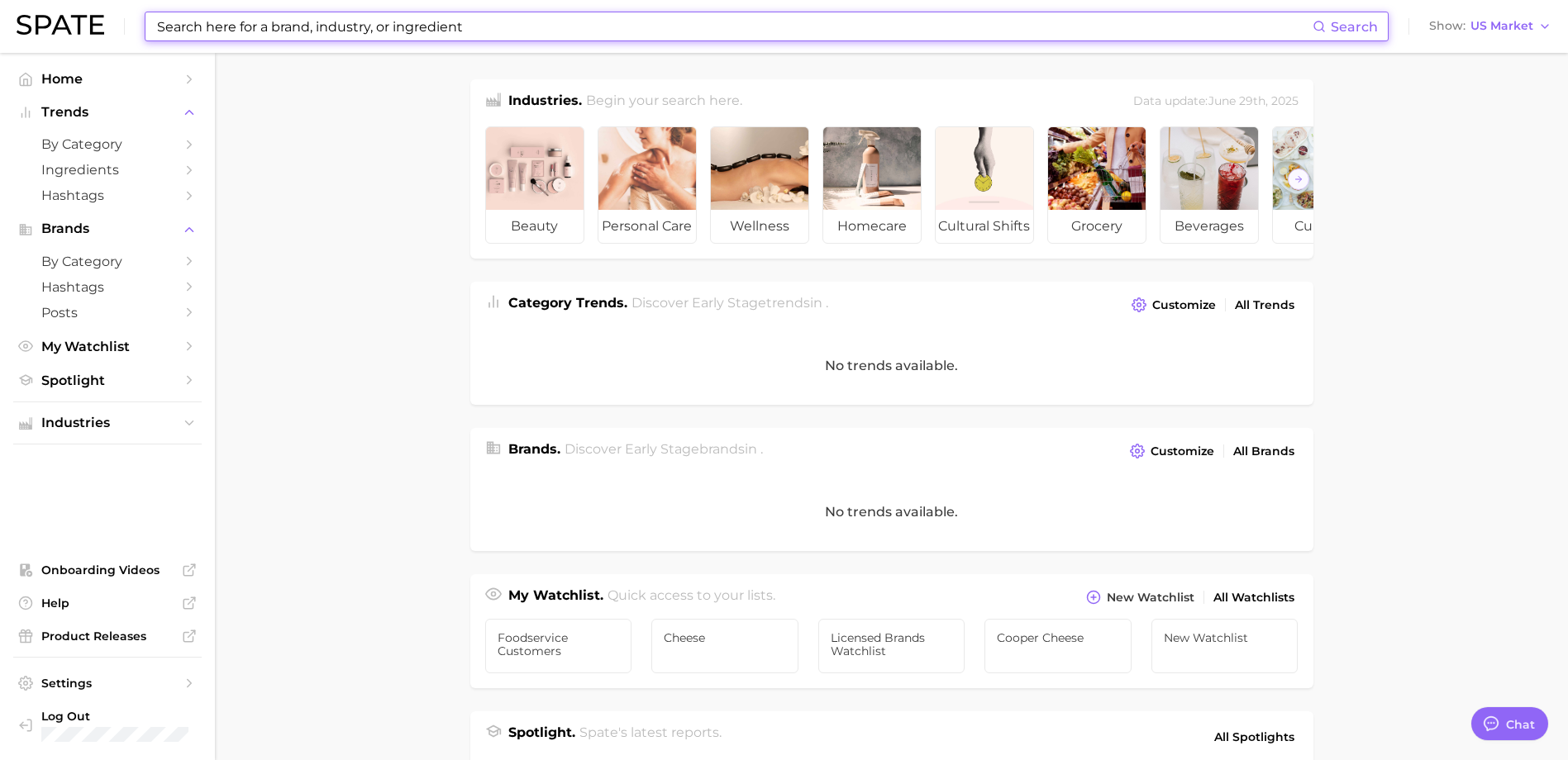 click at bounding box center [734, 26] 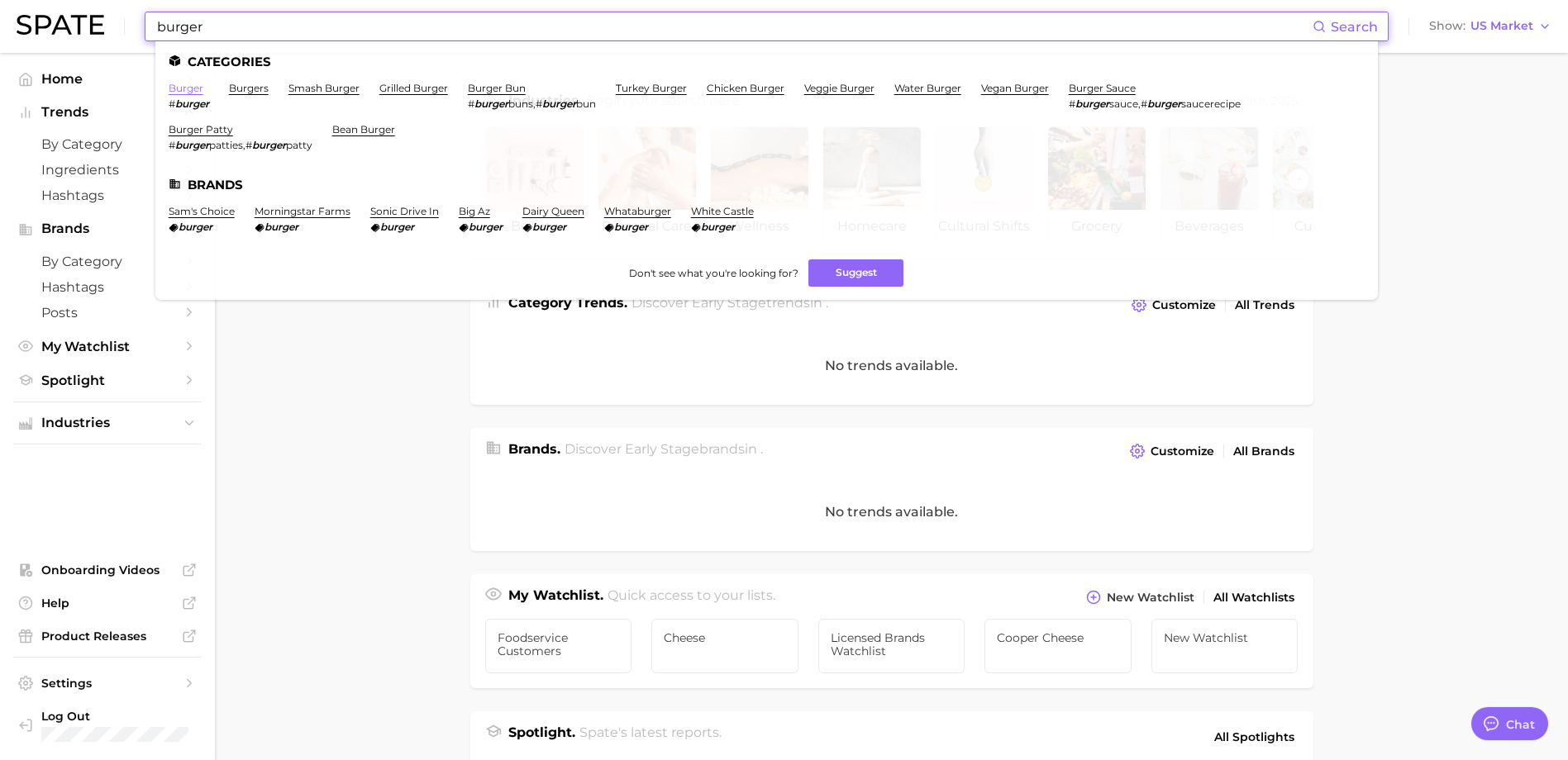 type on "burger" 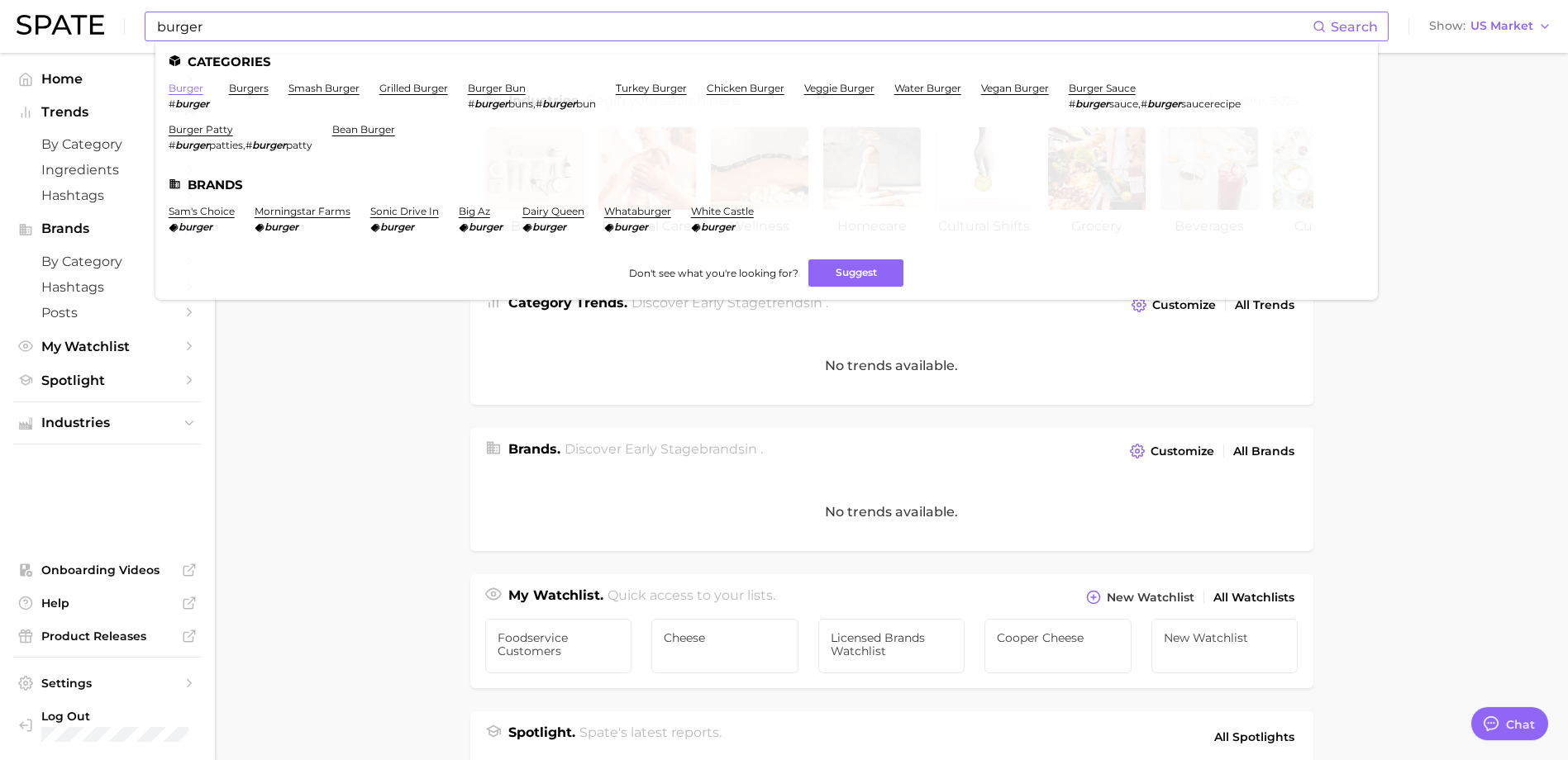 click on "burger" at bounding box center [186, 88] 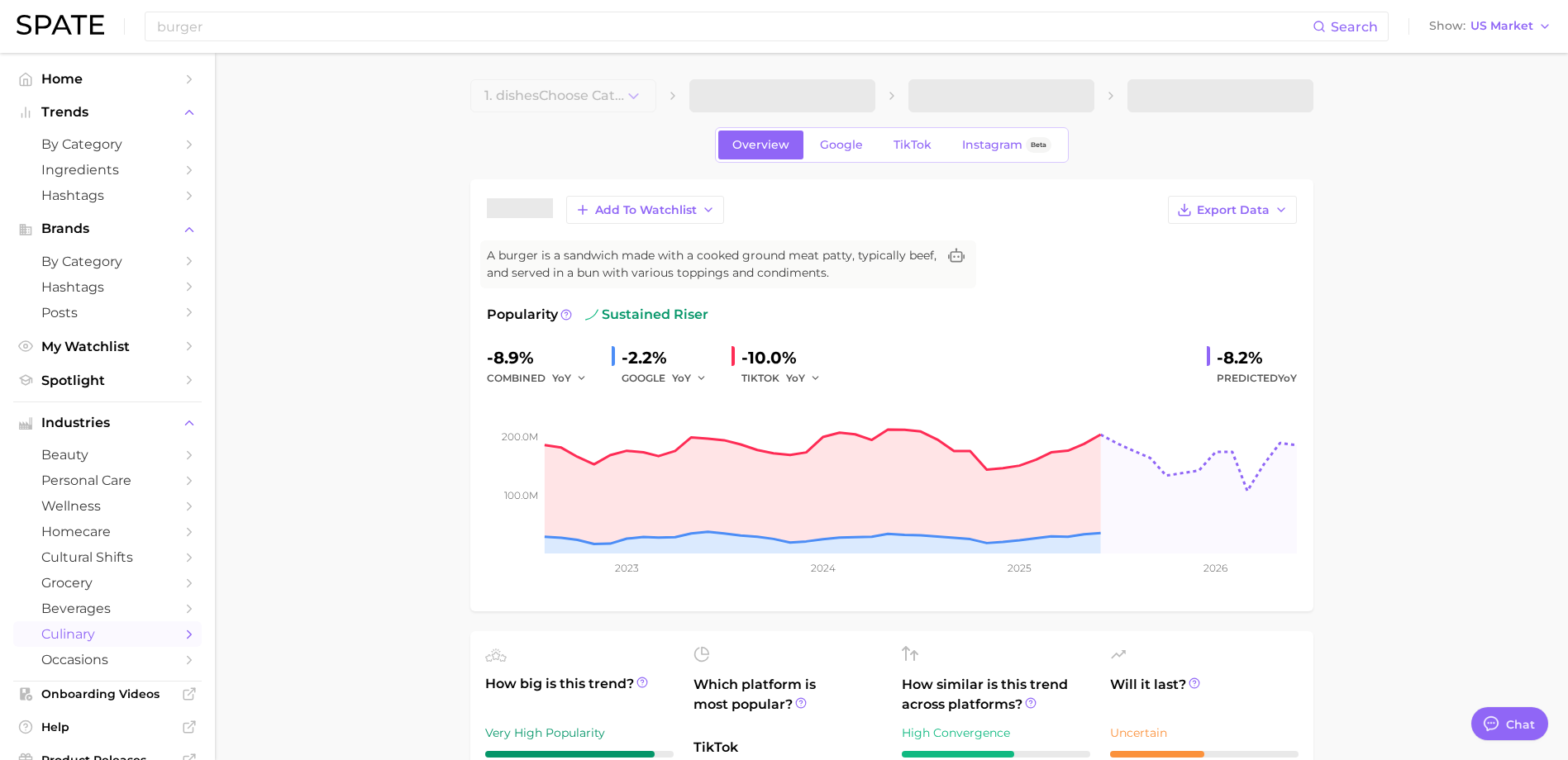 type on "x" 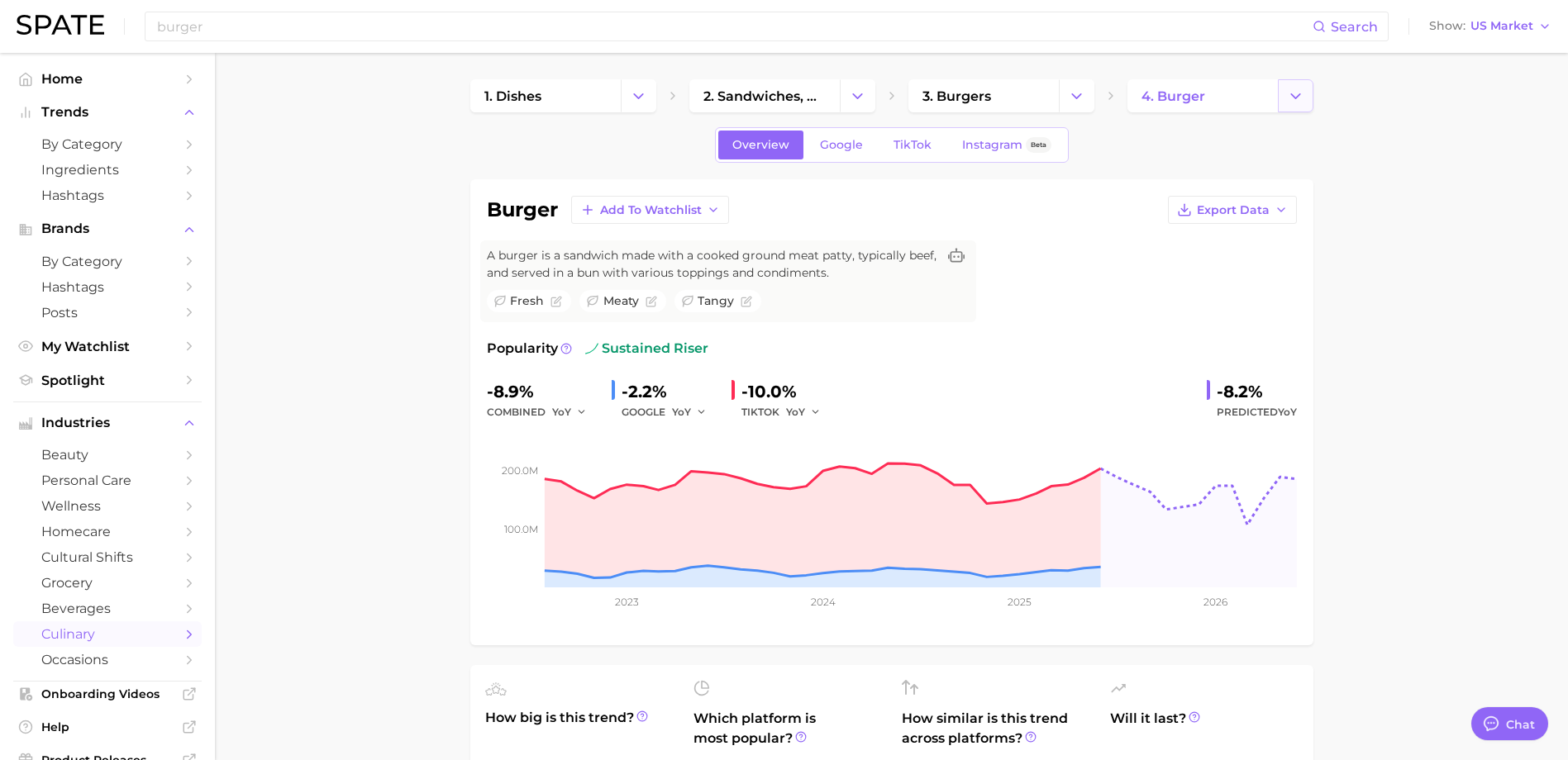 click 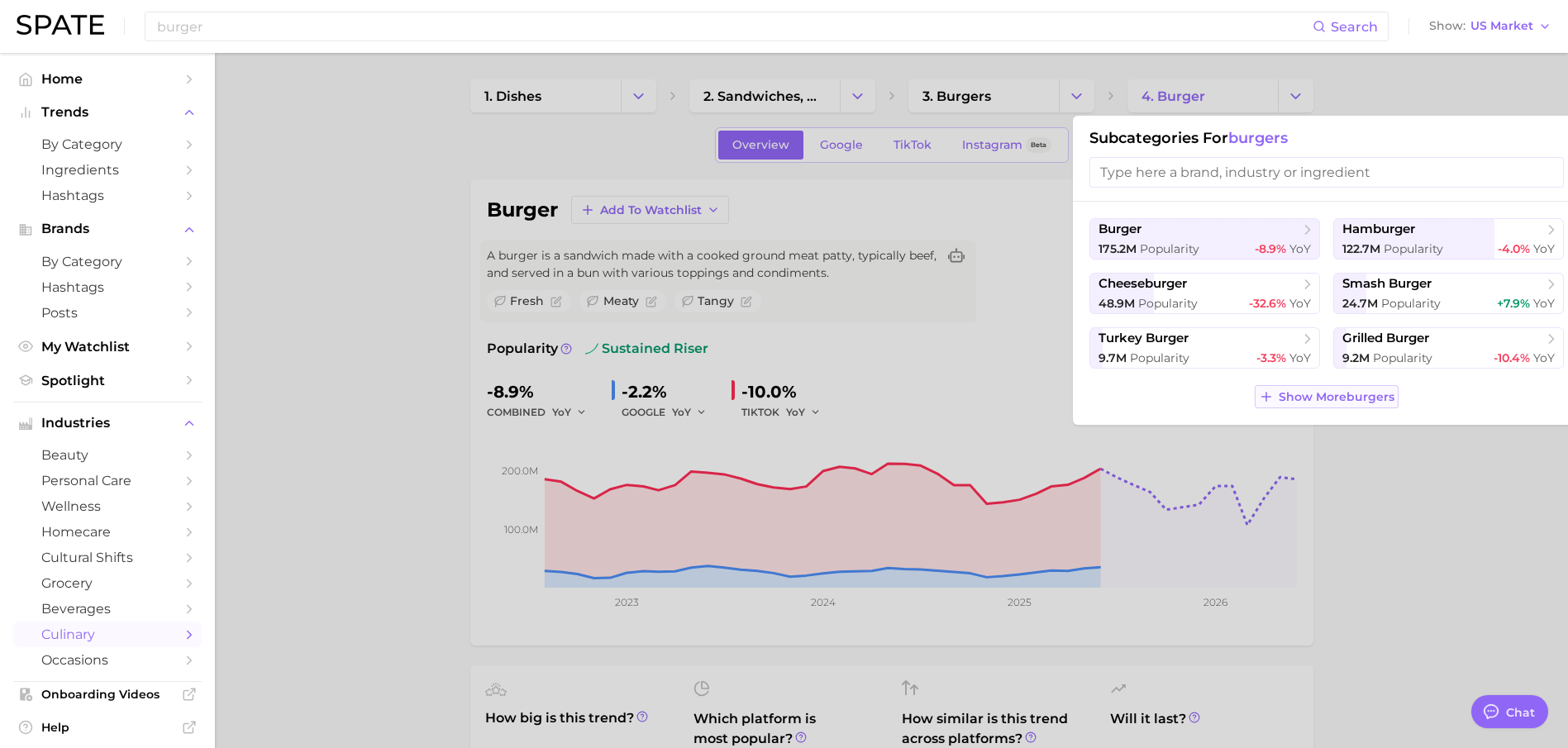 click on "Show More  burgers" at bounding box center [1337, 397] 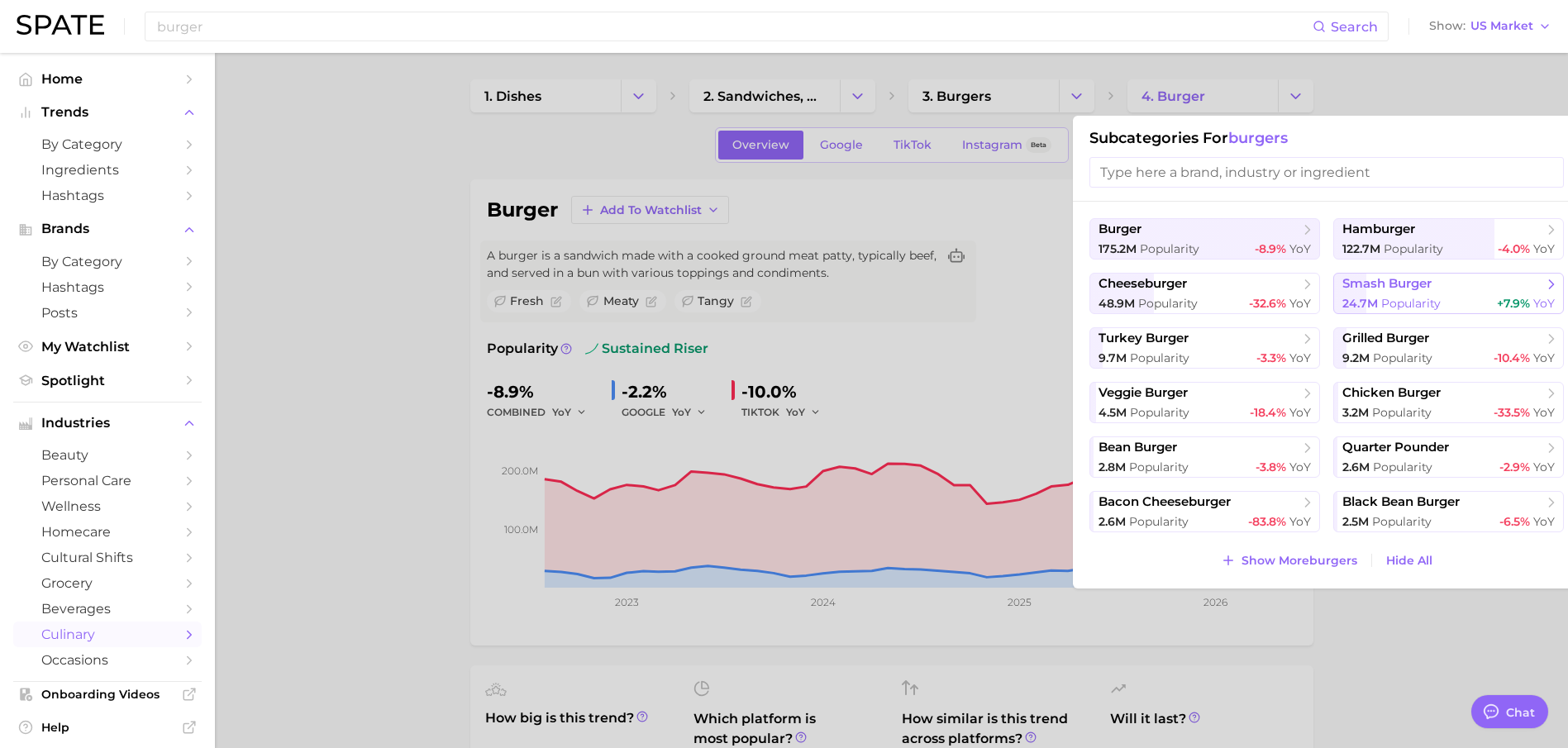 click on "Popularity" at bounding box center [1411, 303] 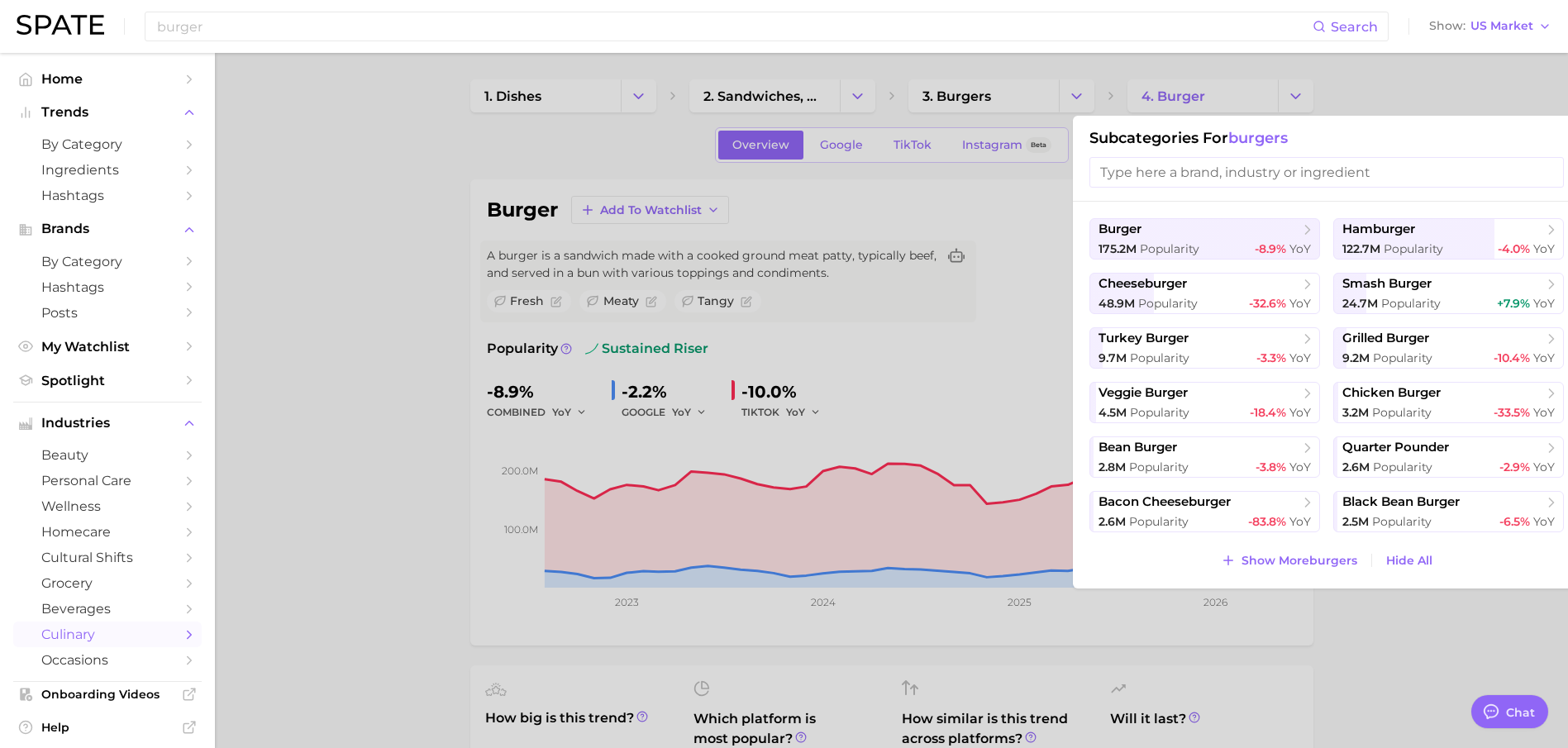 type 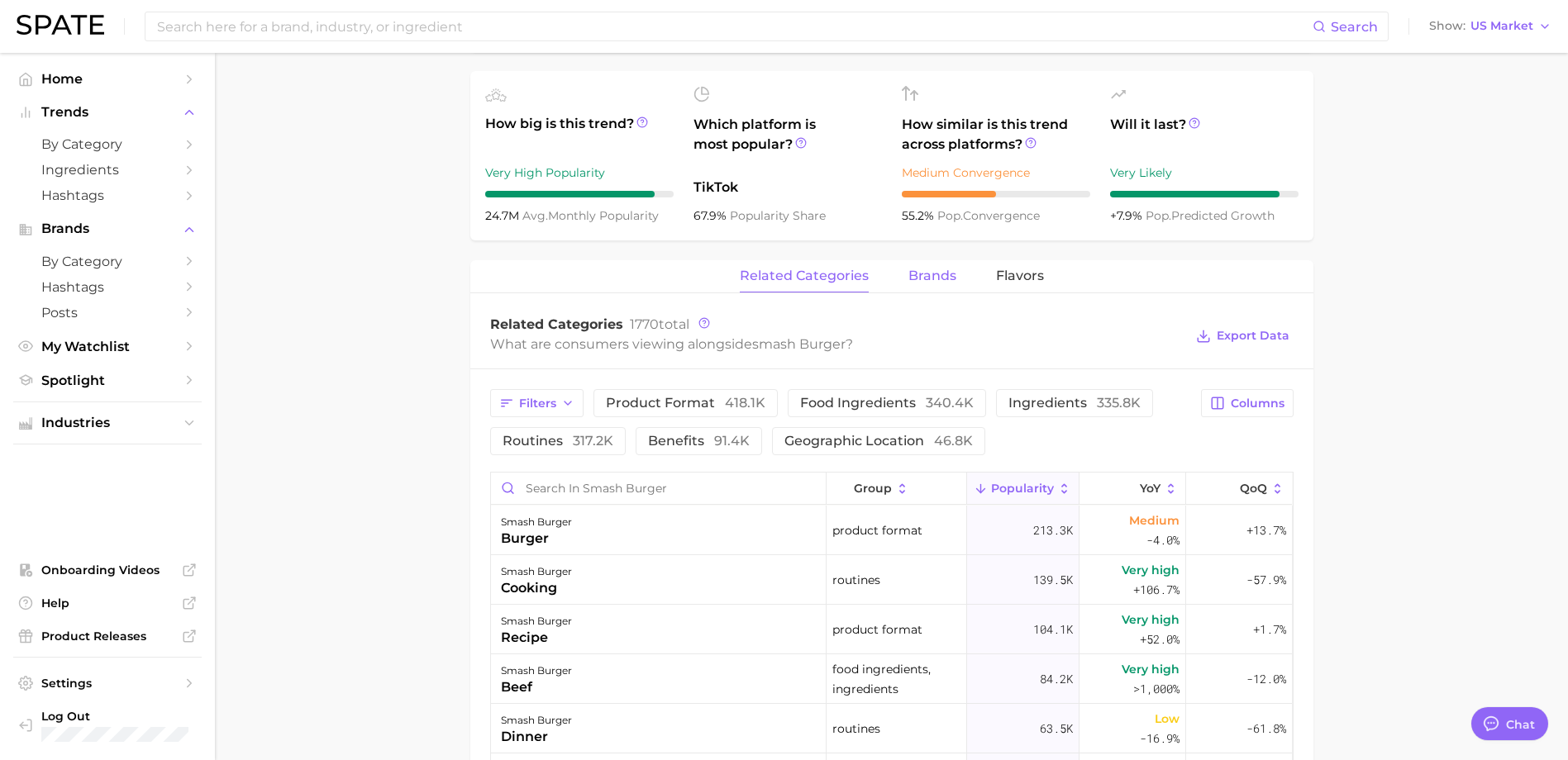 scroll, scrollTop: 578, scrollLeft: 0, axis: vertical 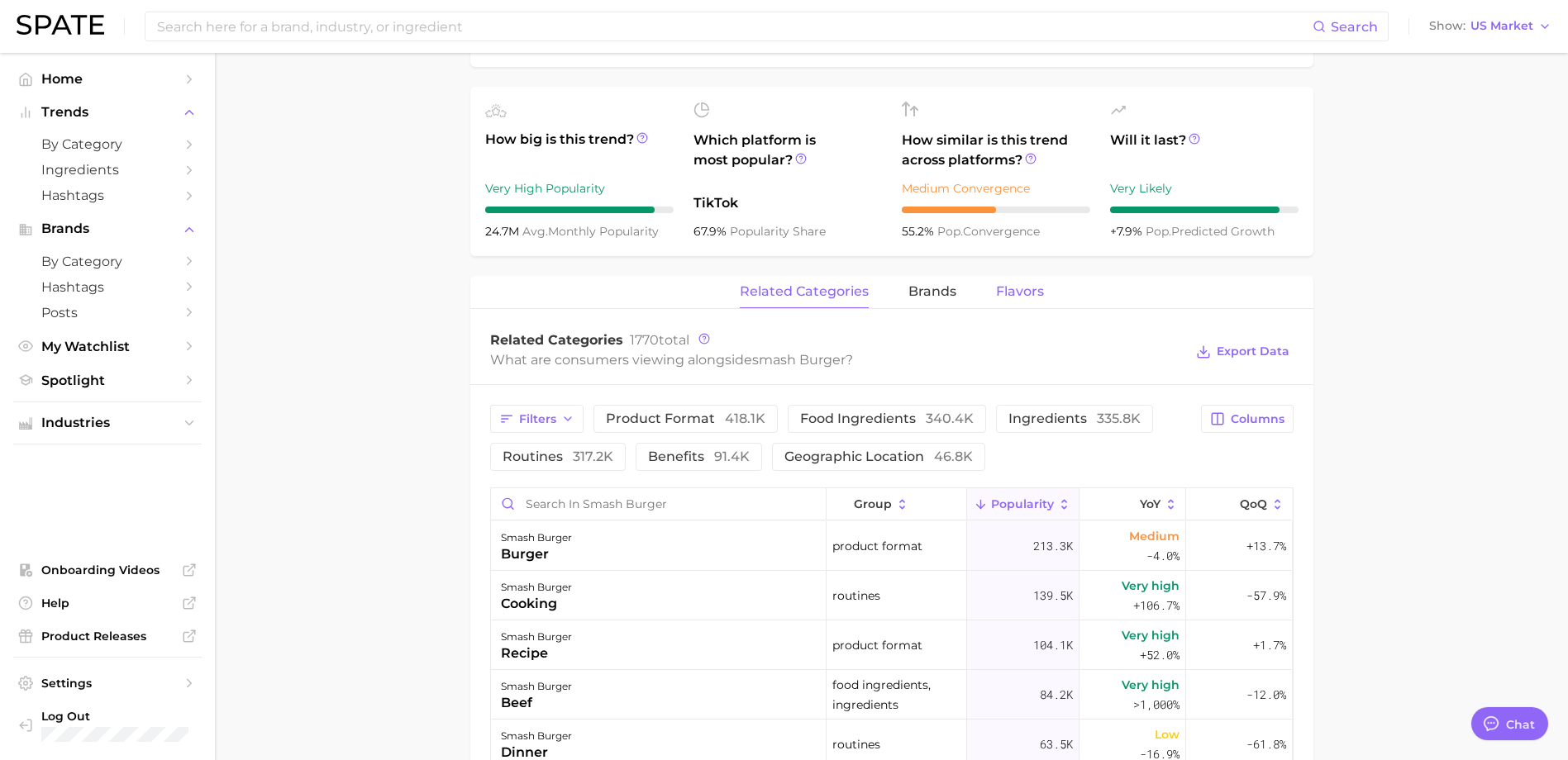 click on "Flavors" at bounding box center [1020, 292] 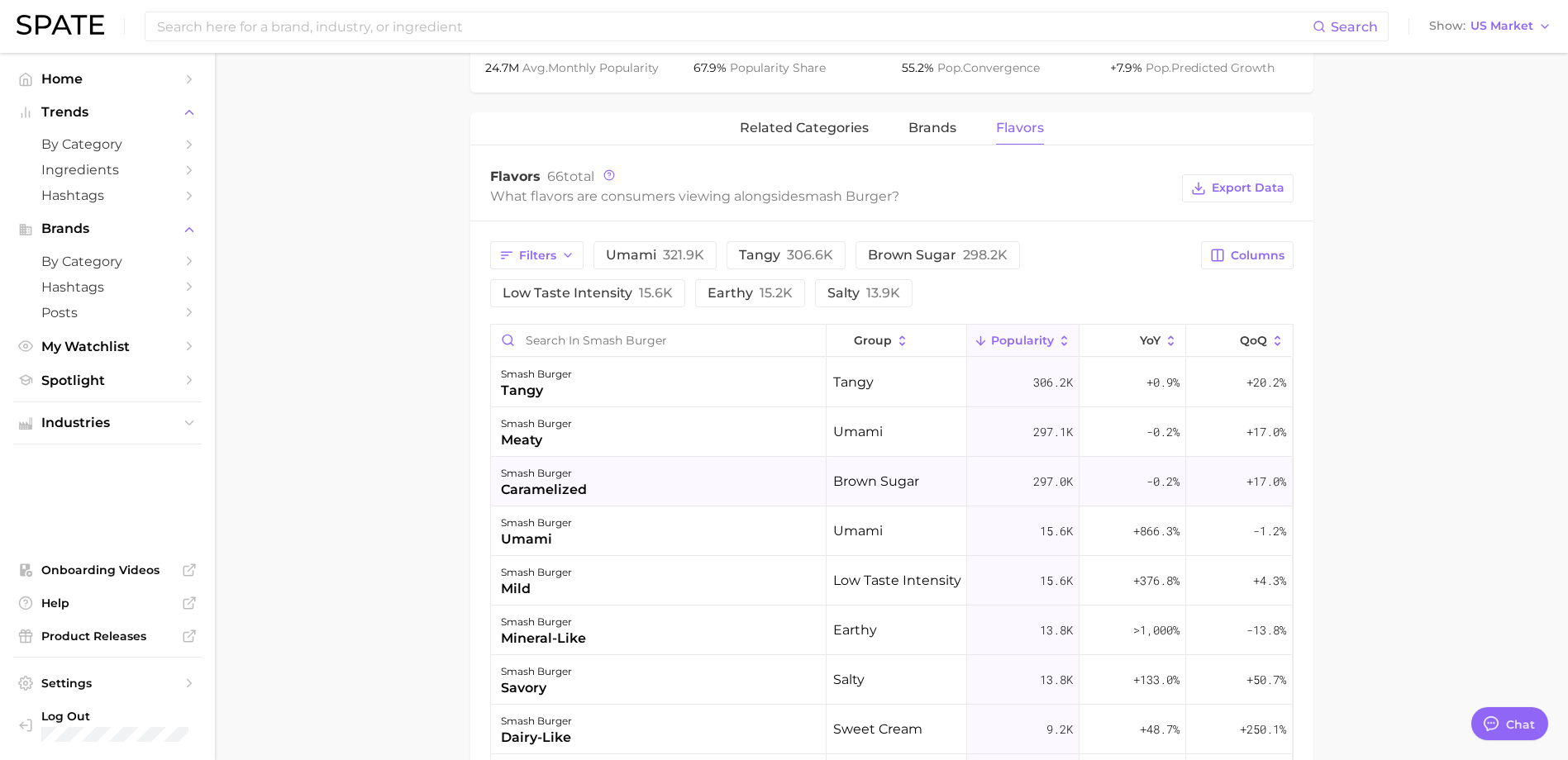 scroll, scrollTop: 743, scrollLeft: 0, axis: vertical 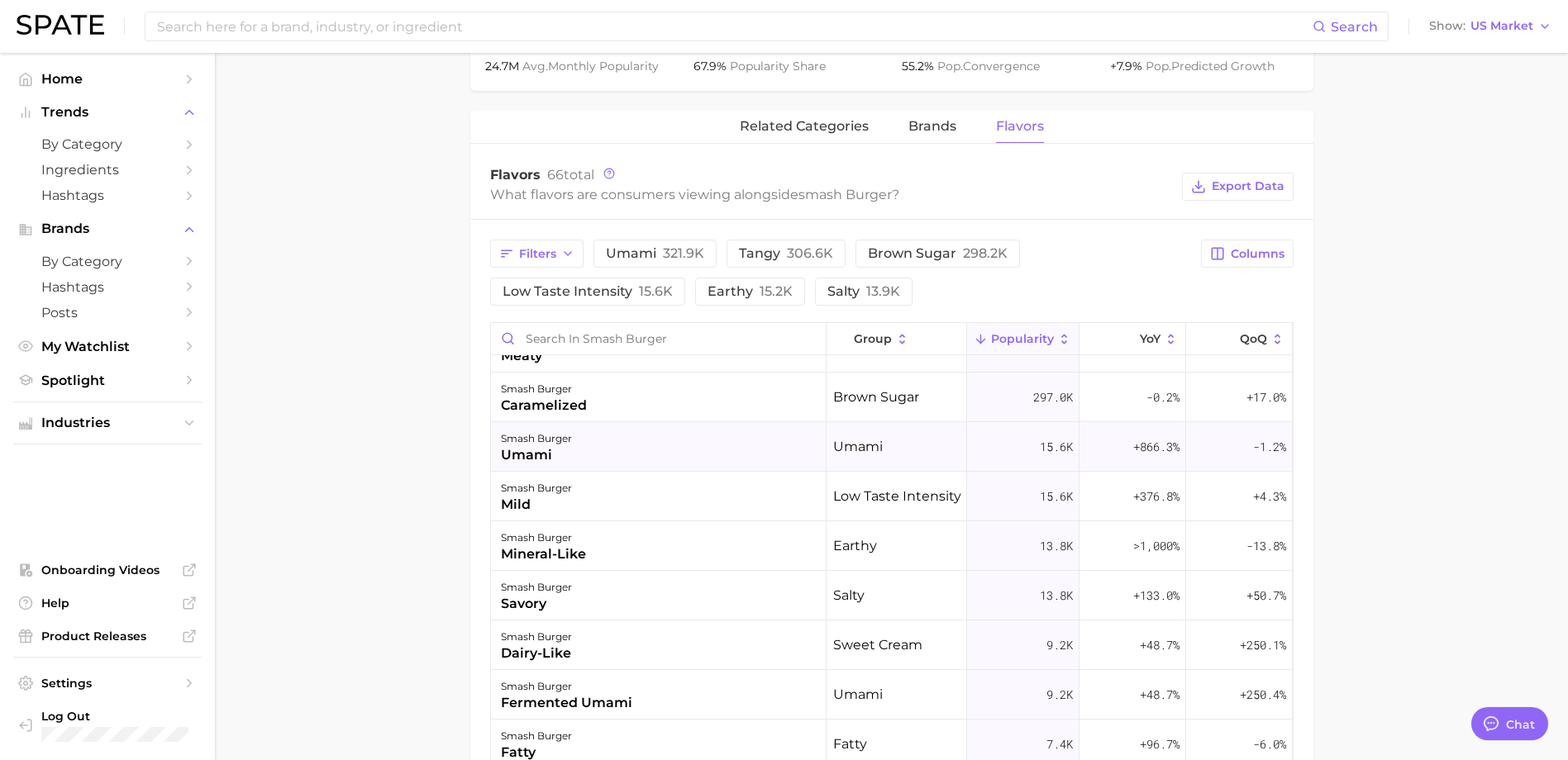 click on "smash burger" at bounding box center [536, 439] 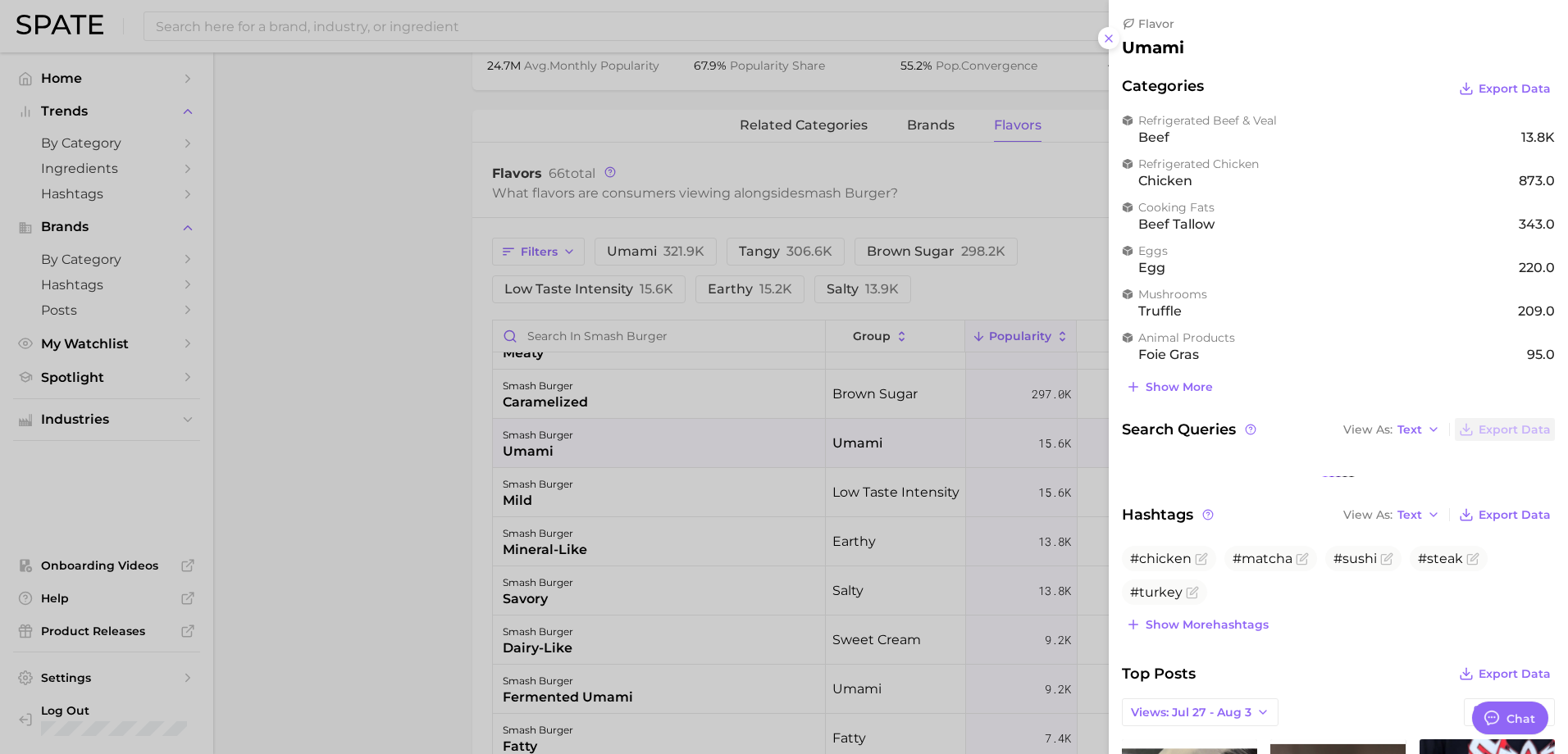 scroll, scrollTop: 0, scrollLeft: 0, axis: both 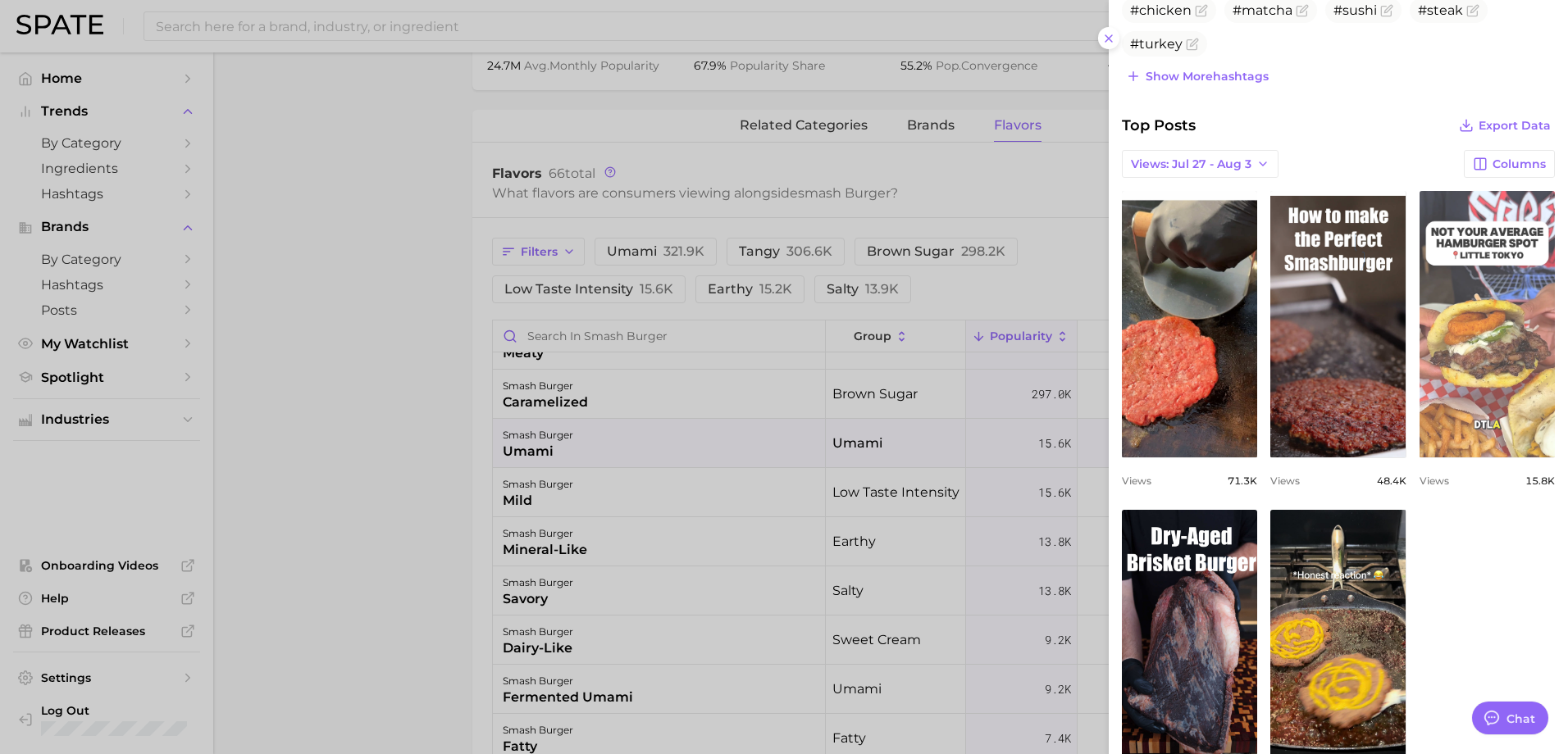 click on "view post on TikTok" at bounding box center (1487, 324) 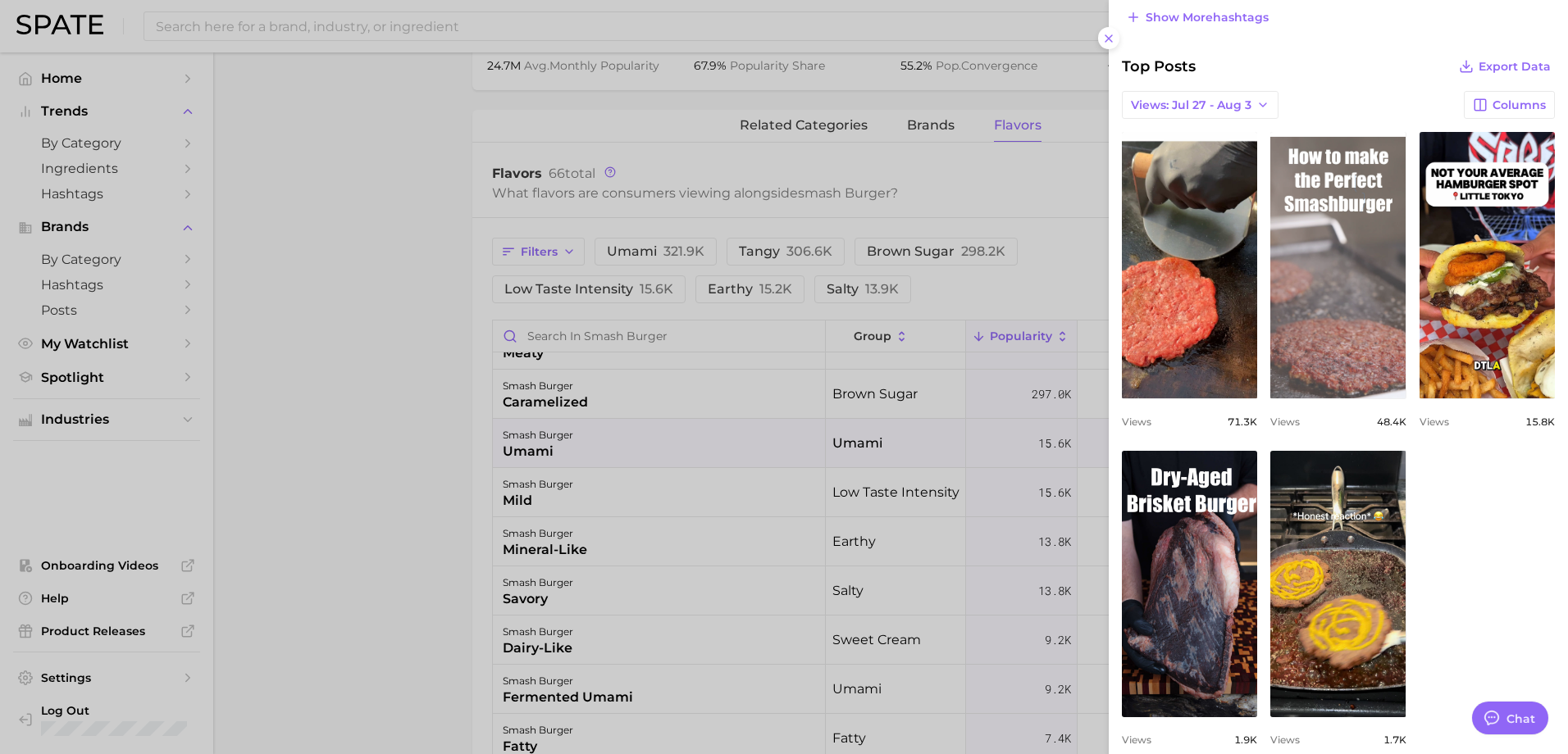 scroll, scrollTop: 605, scrollLeft: 0, axis: vertical 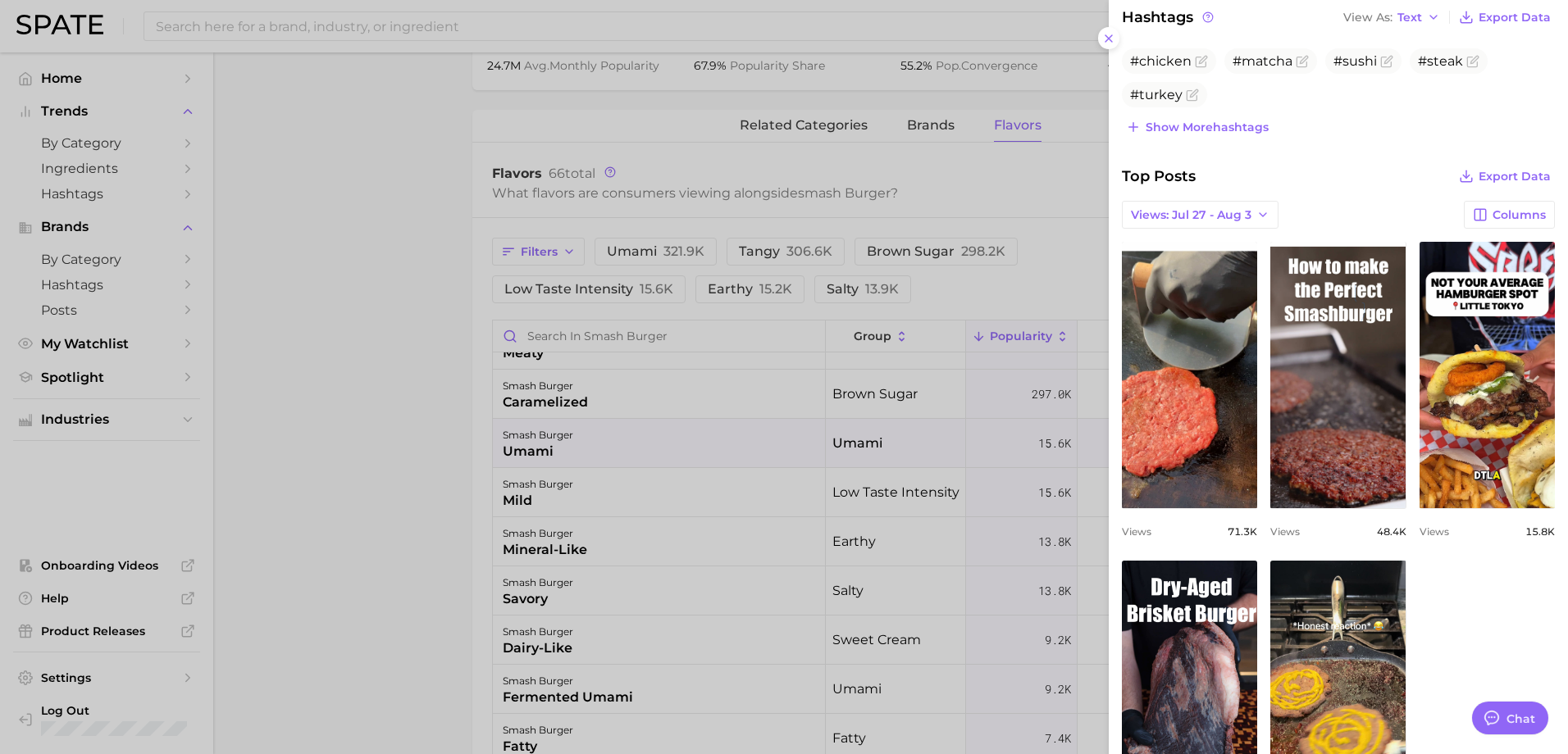 click on "Views: Jul 27 - Aug 3 Columns" at bounding box center (1338, 215) 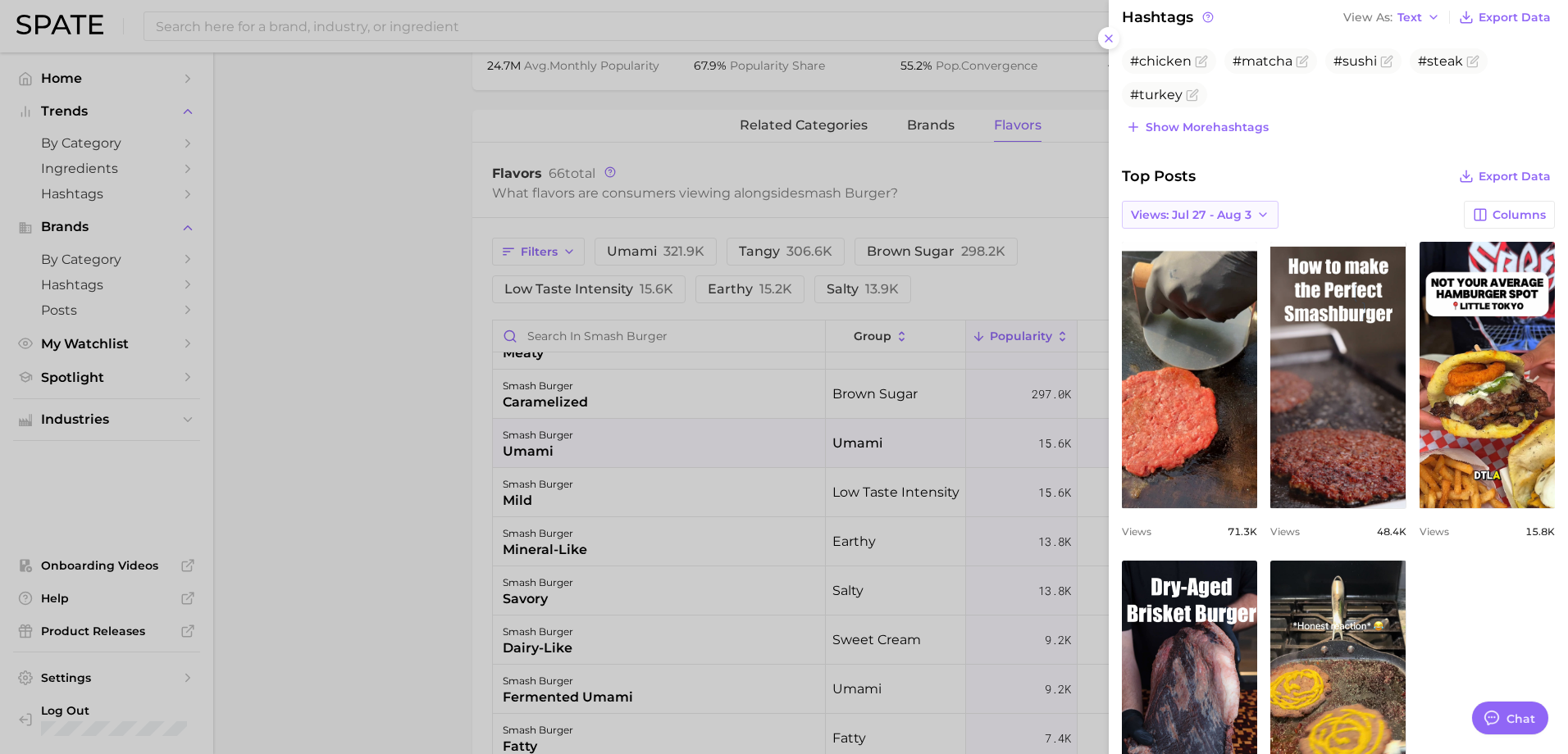 click 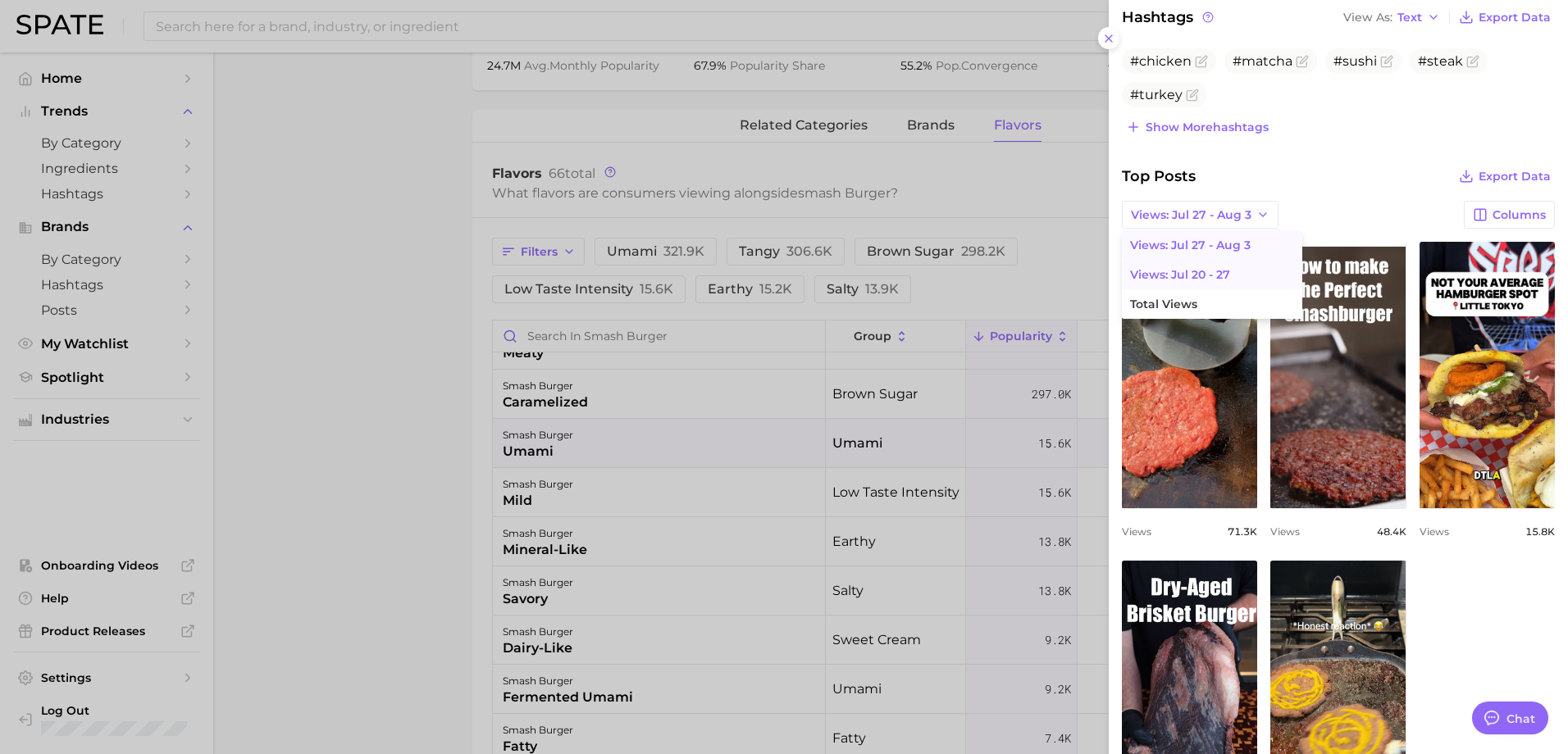 click on "Views: Jul 20 -  27" at bounding box center [1180, 275] 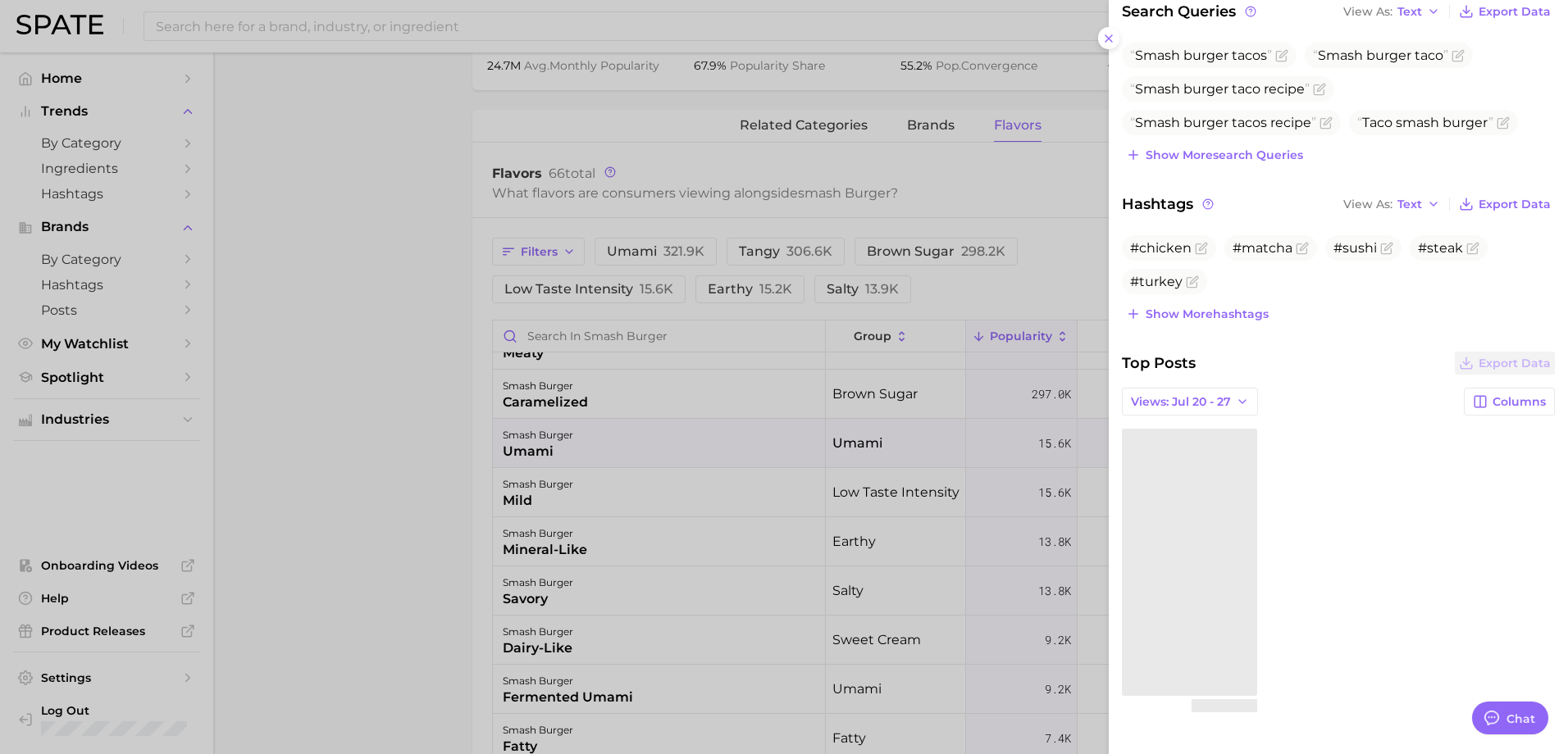 scroll, scrollTop: 399, scrollLeft: 0, axis: vertical 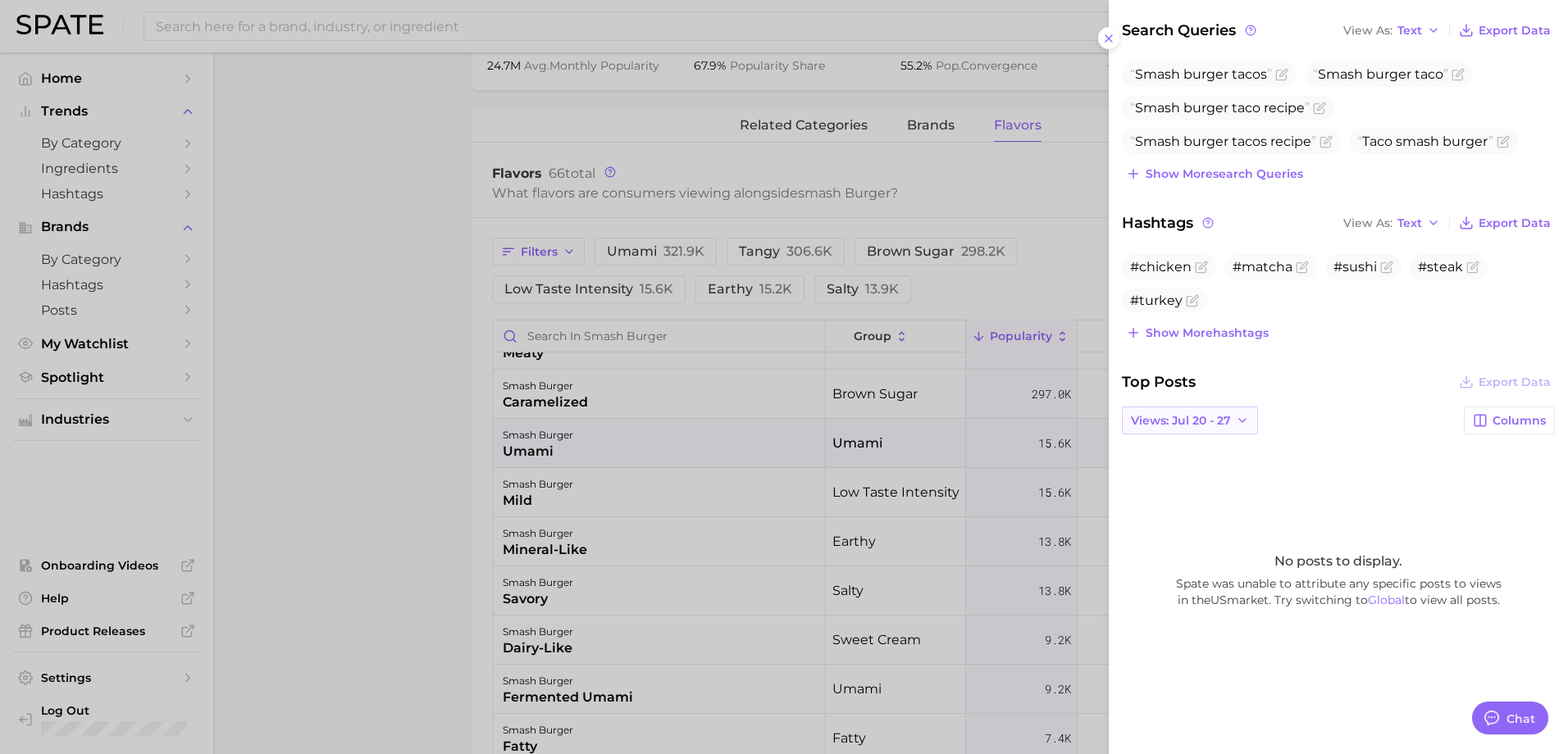 click on "Views: Jul 20 -  27" at bounding box center [1181, 420] 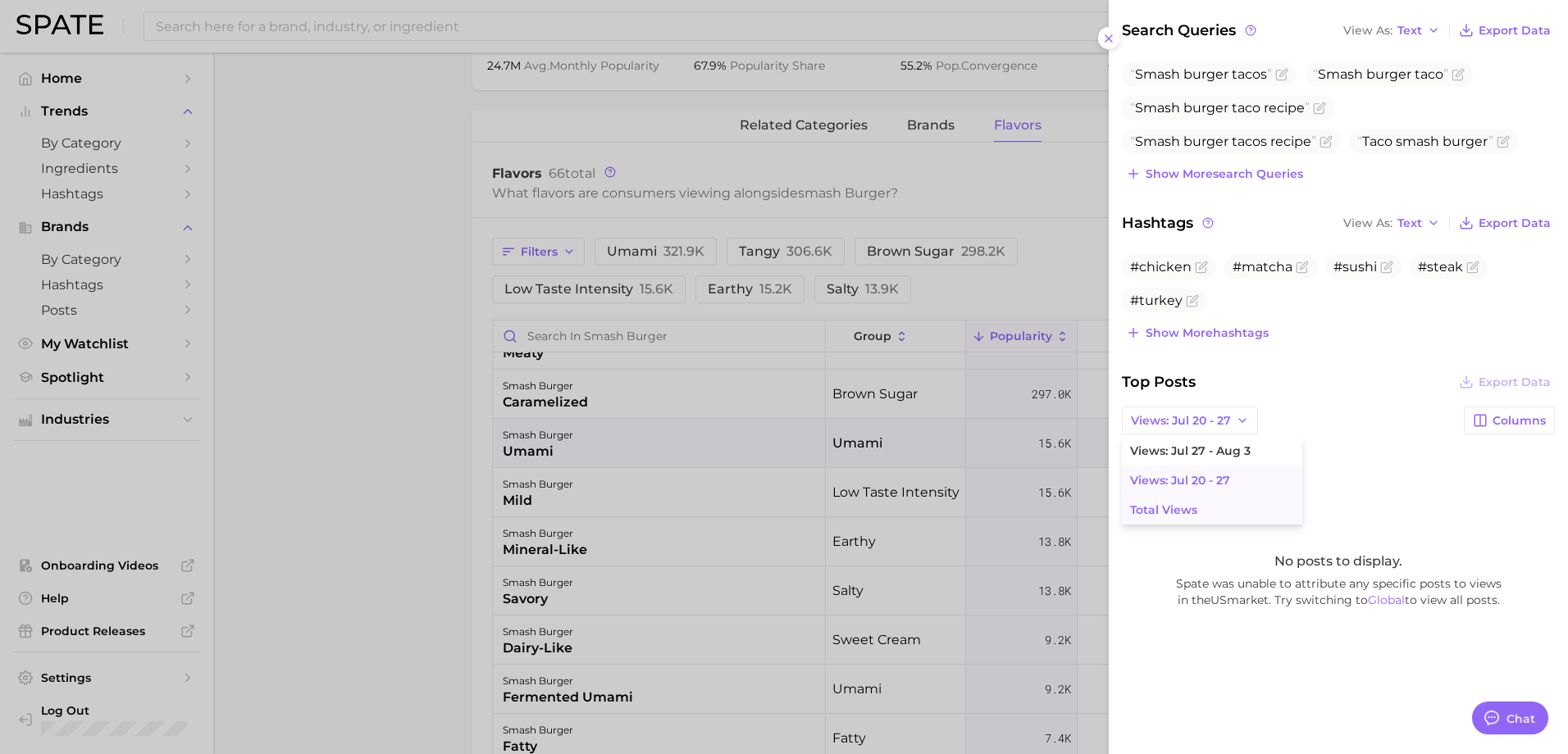 click on "Total Views" at bounding box center (1164, 510) 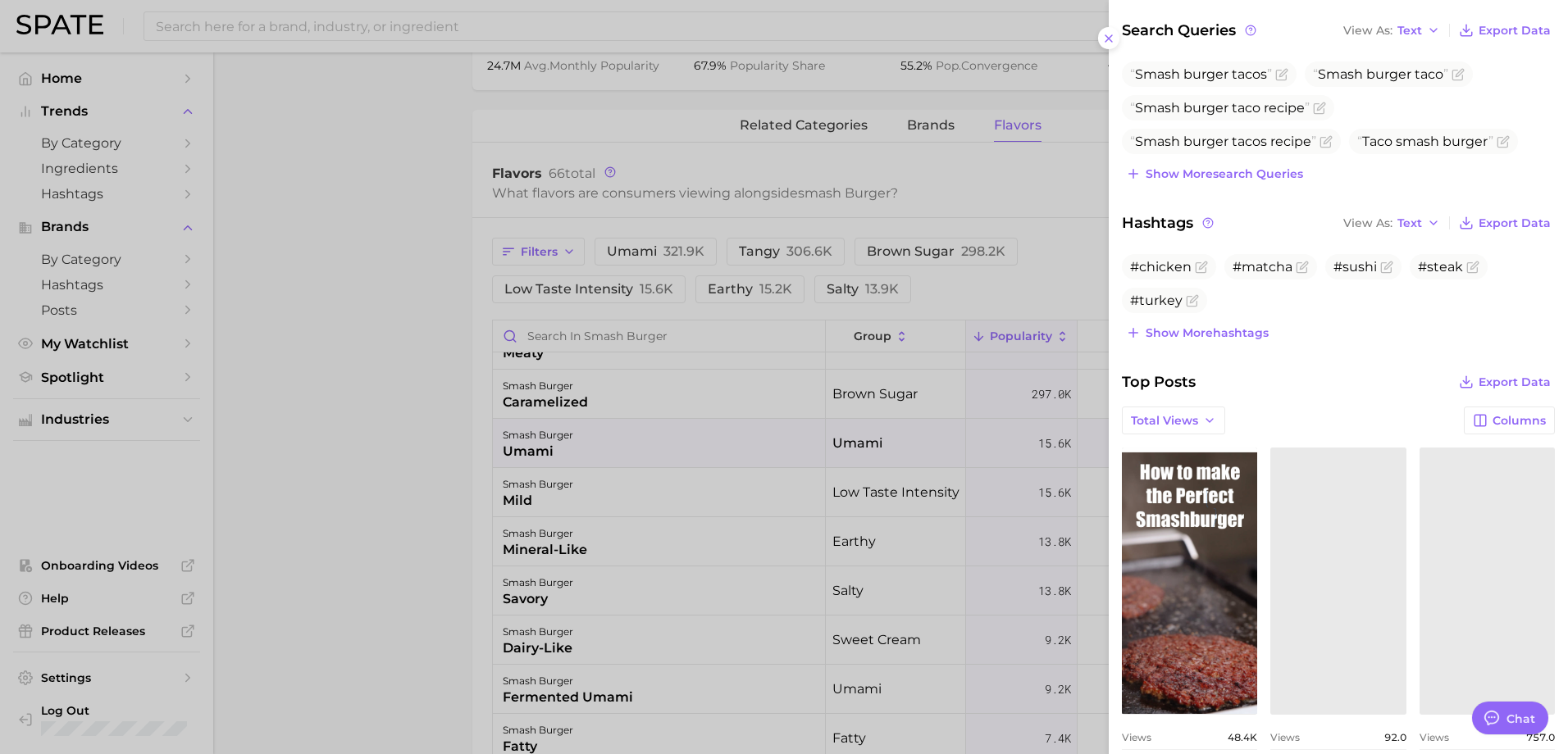 scroll, scrollTop: 0, scrollLeft: 0, axis: both 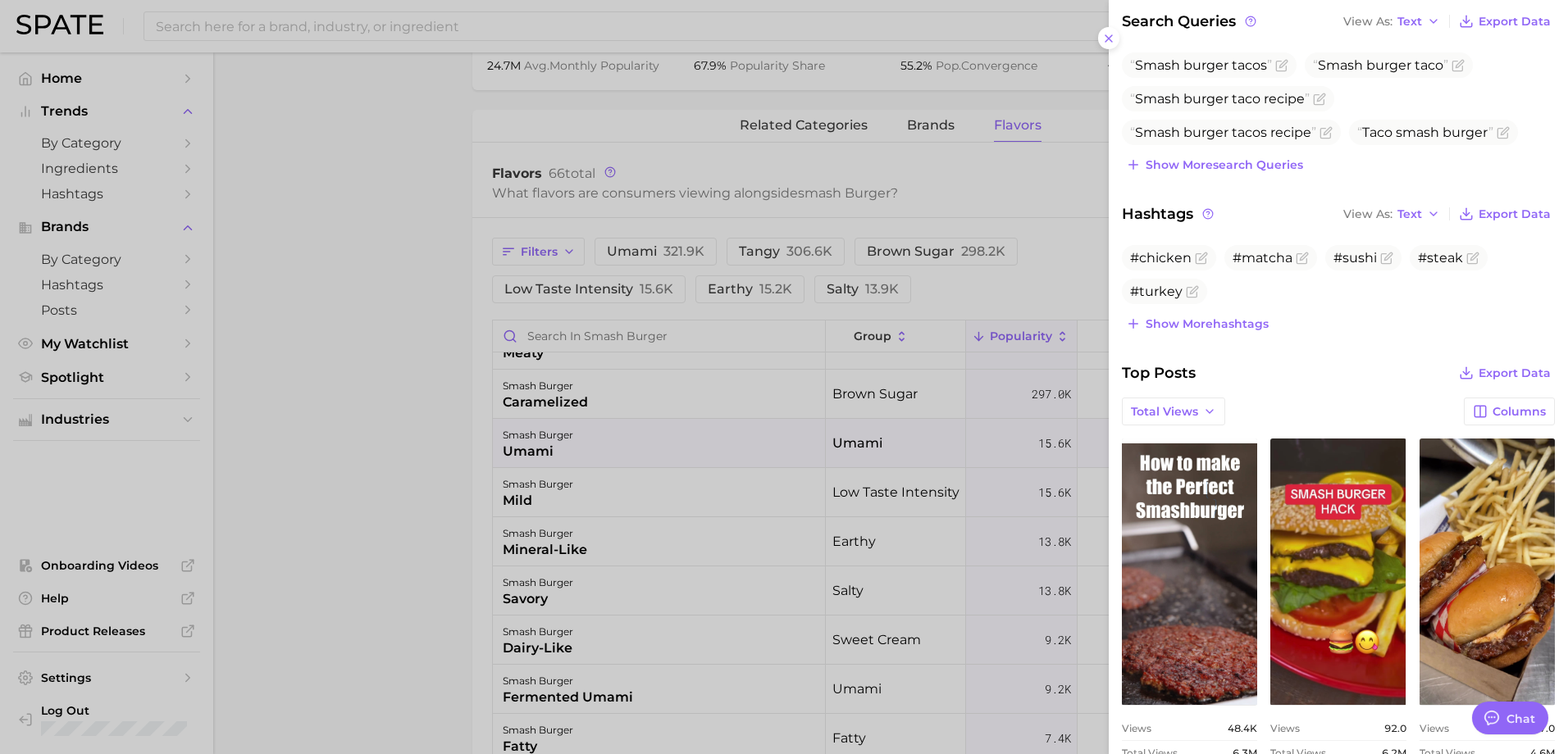 click at bounding box center [784, 377] 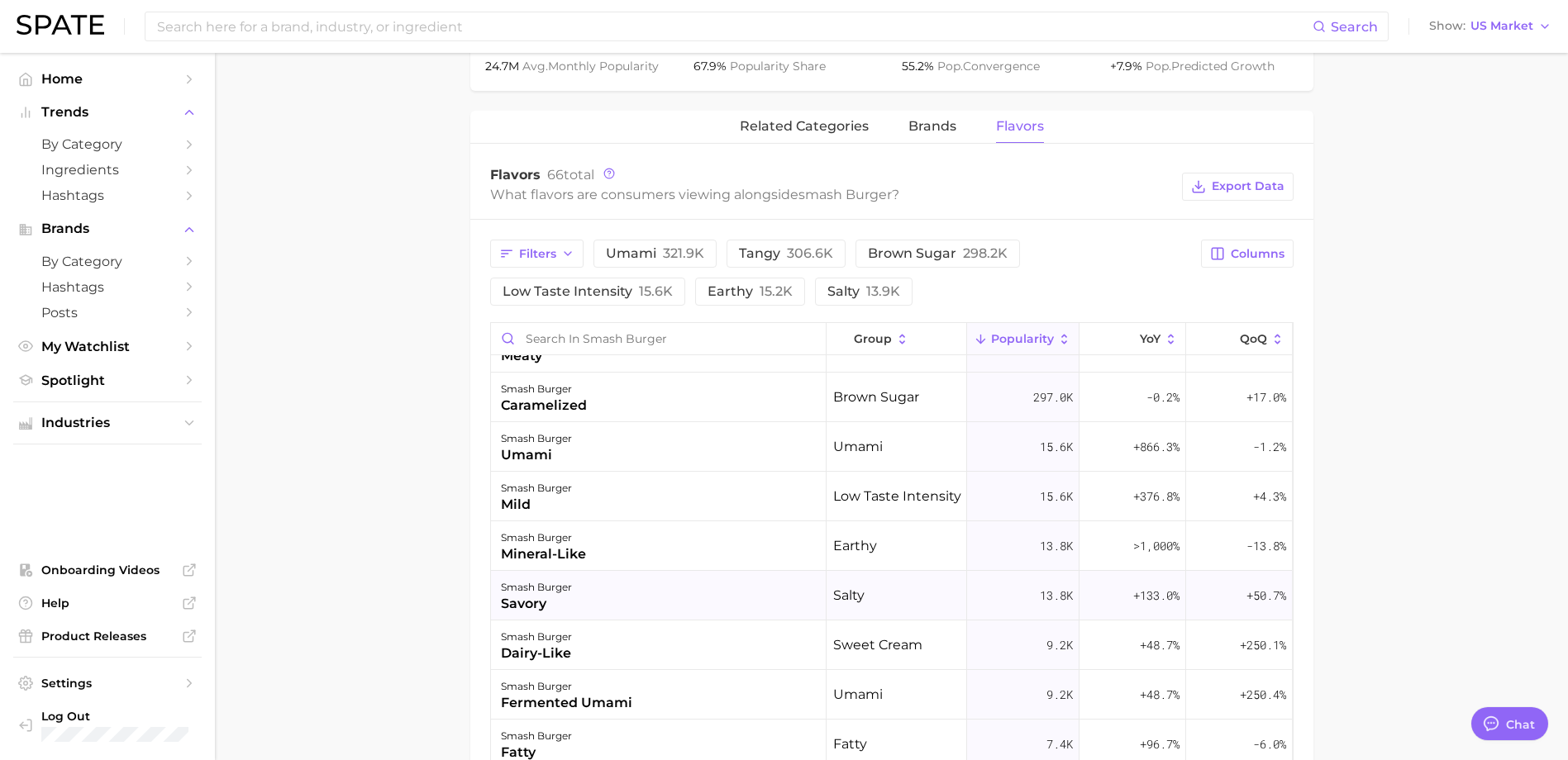 click on "smash burger savory" at bounding box center [659, 596] 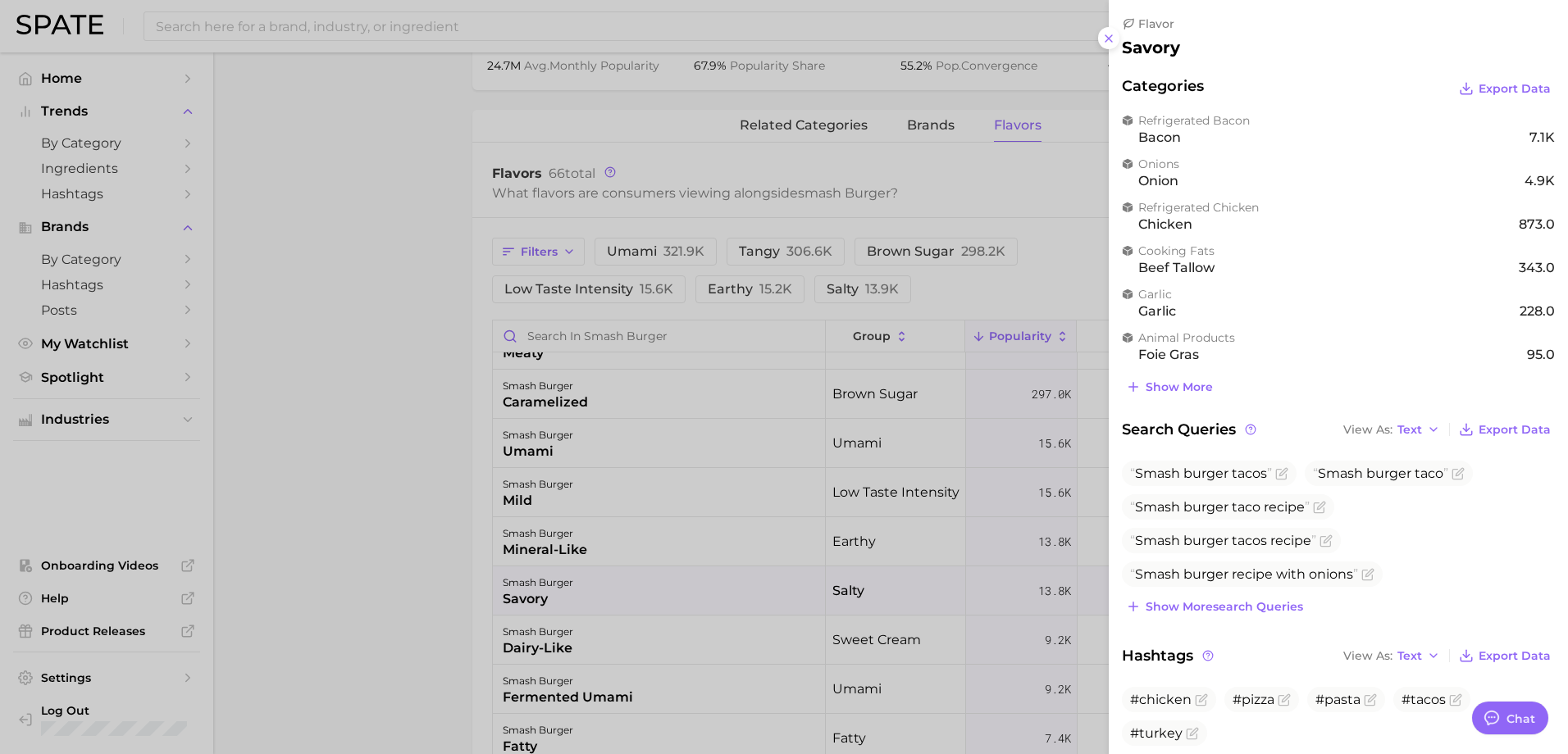 scroll, scrollTop: 0, scrollLeft: 0, axis: both 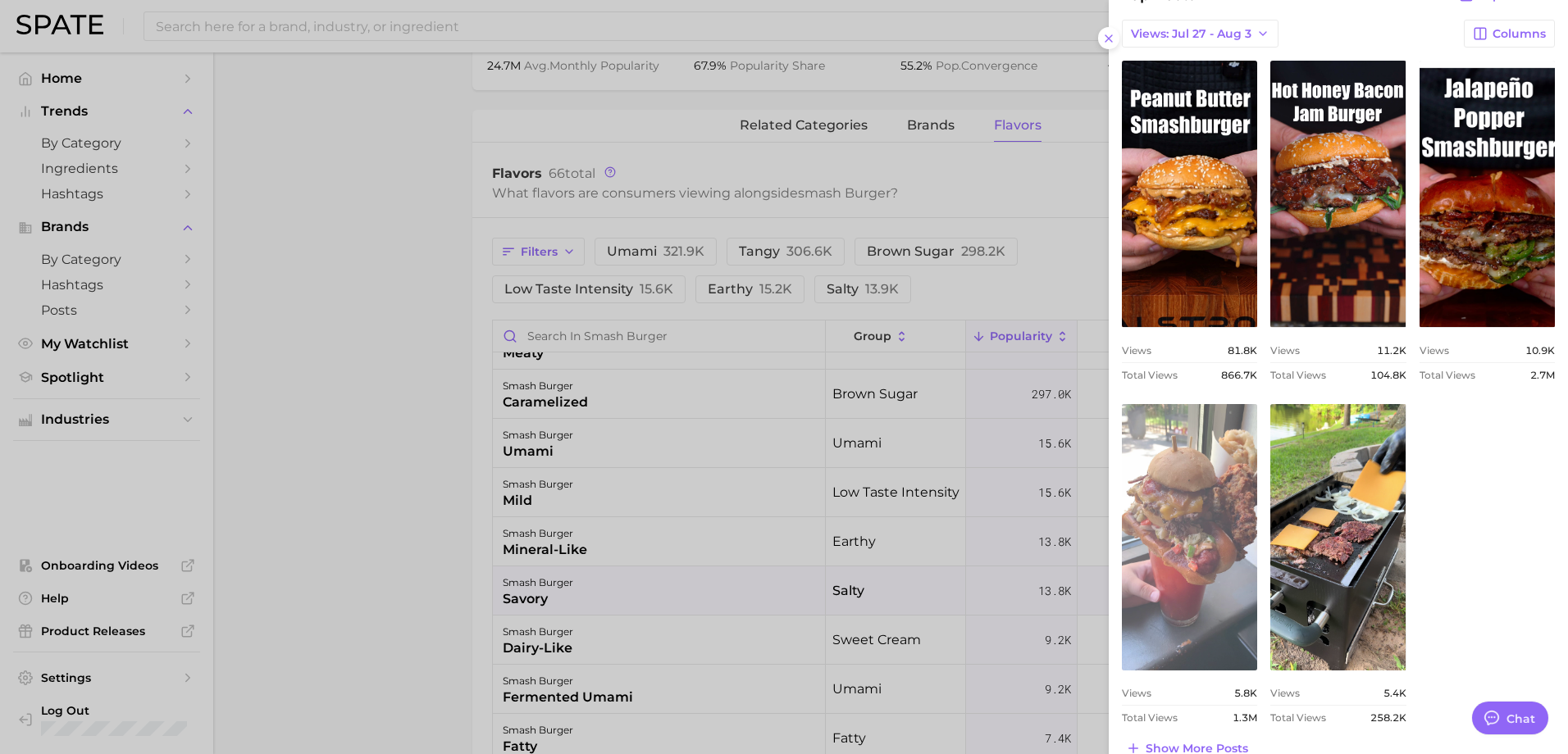 click on "view post on TikTok" at bounding box center [1189, 537] 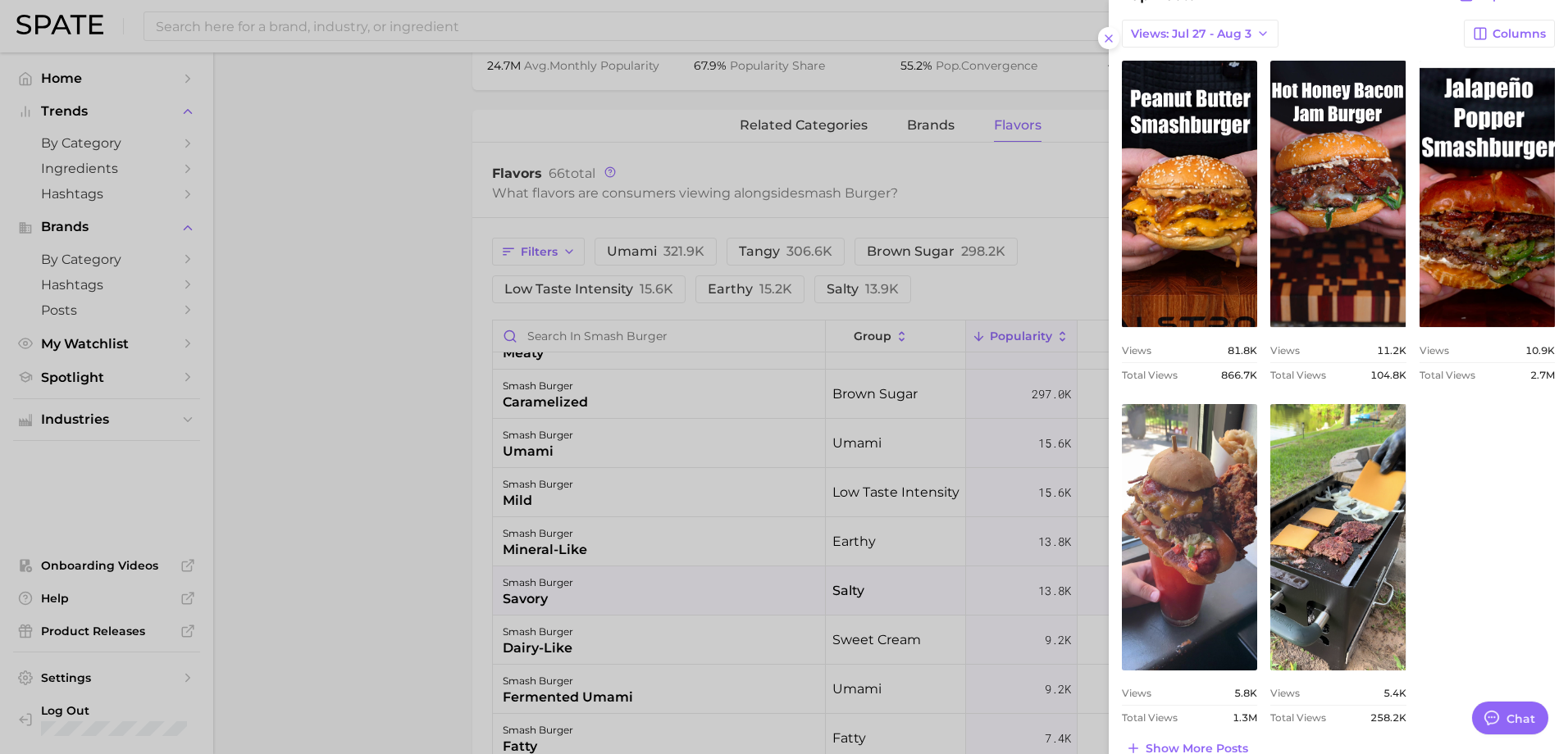 click at bounding box center (784, 377) 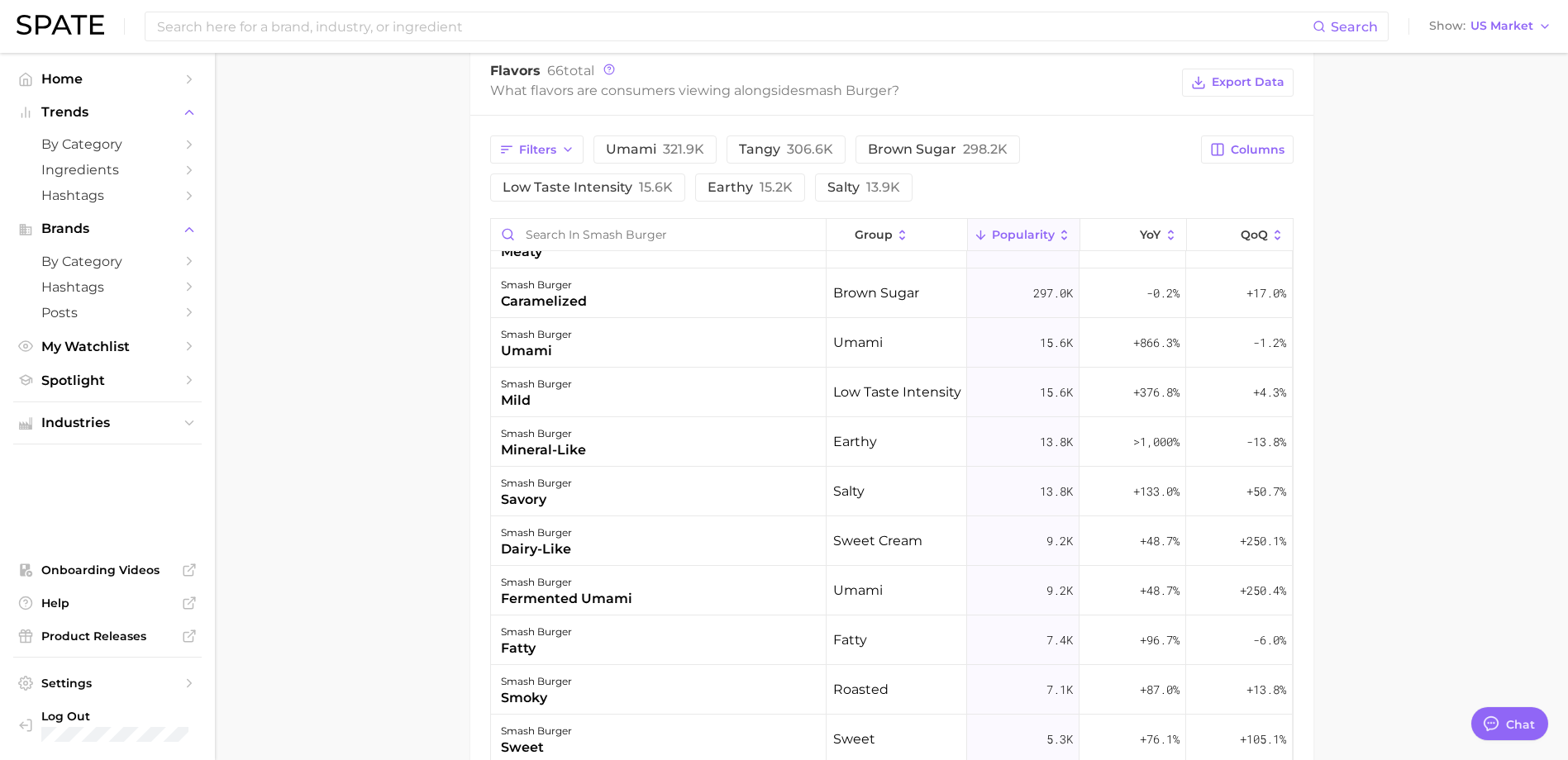 scroll, scrollTop: 1157, scrollLeft: 0, axis: vertical 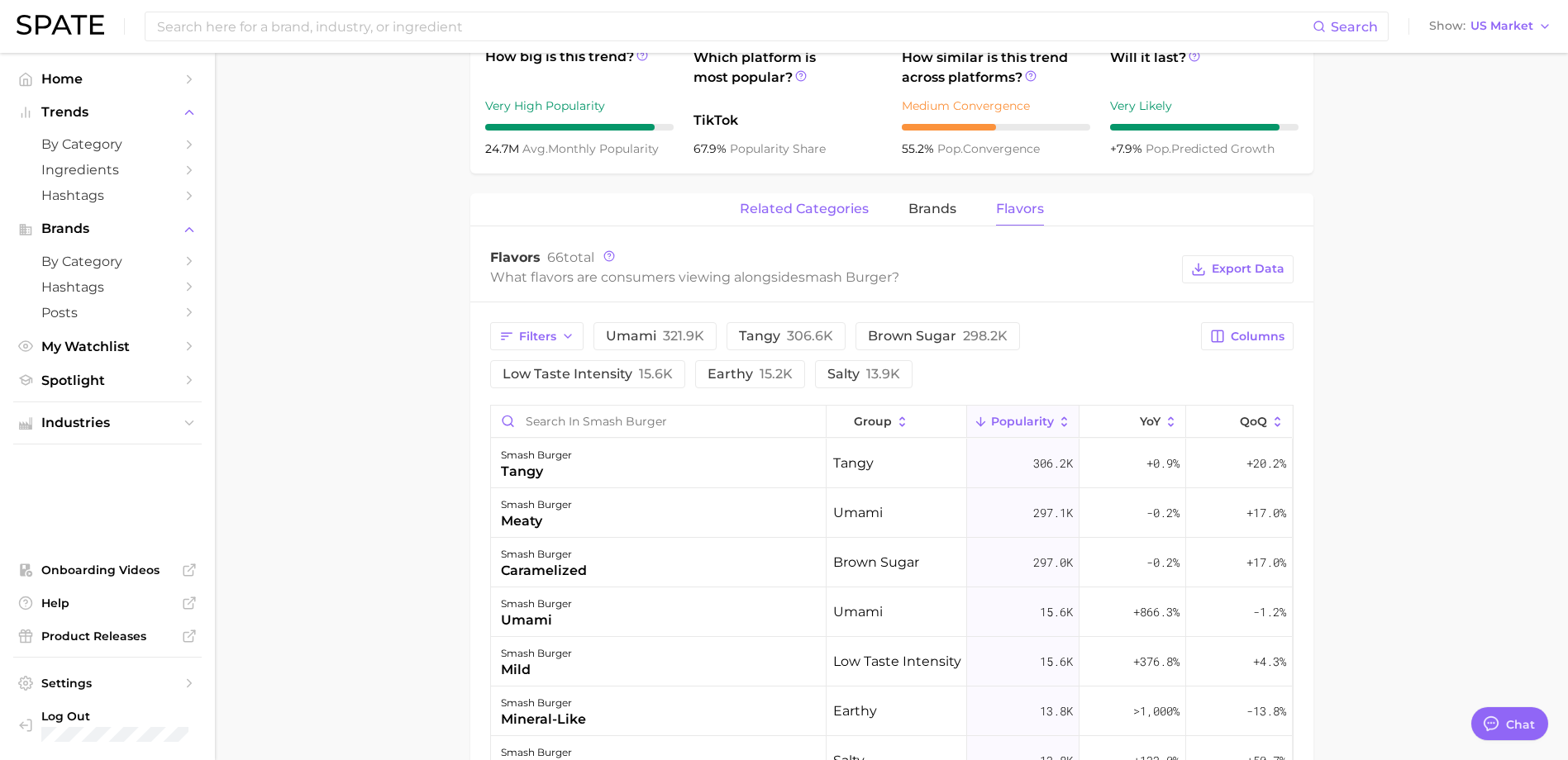 click on "related categories" at bounding box center (804, 209) 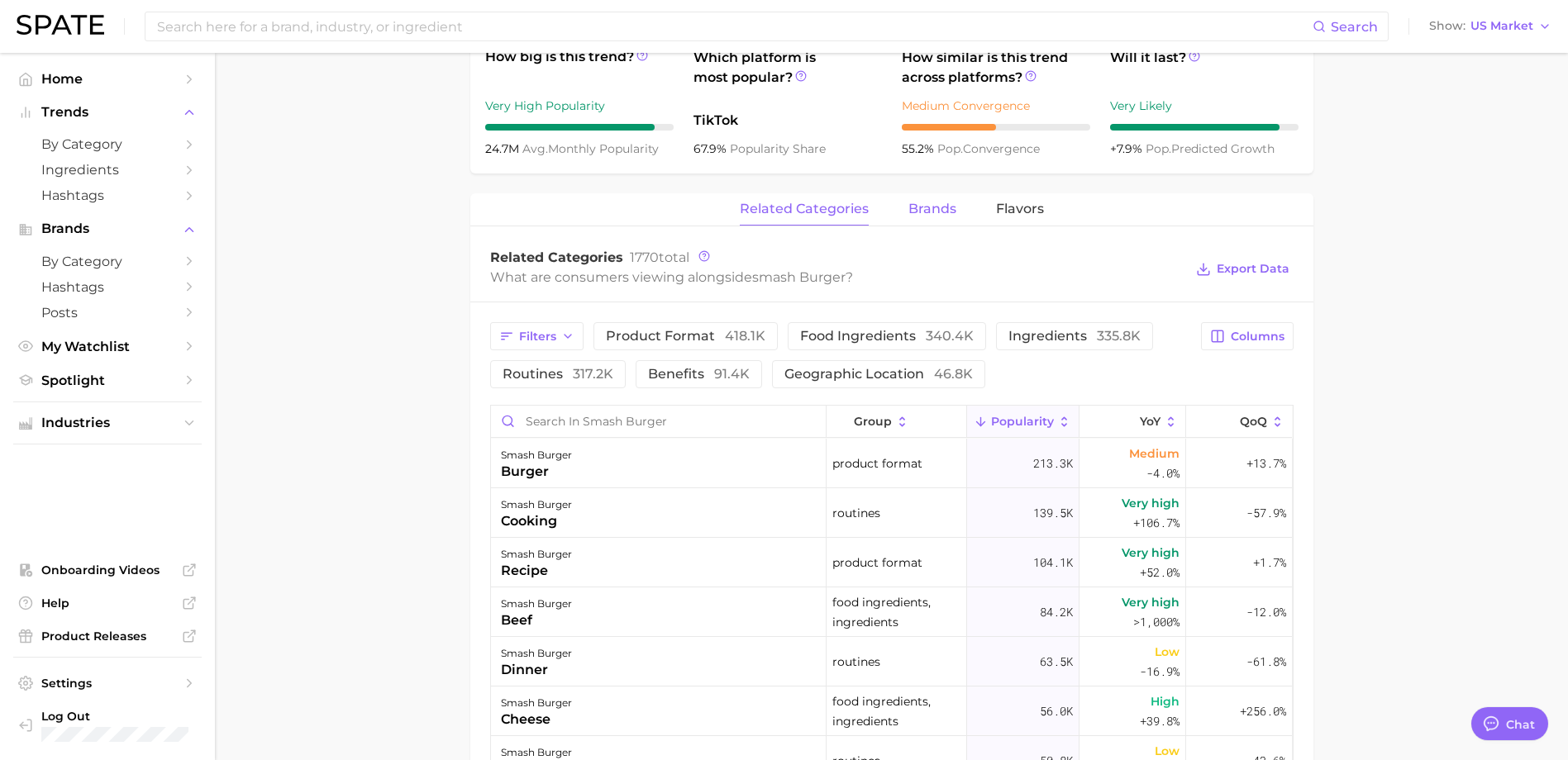 click on "brands" at bounding box center [932, 209] 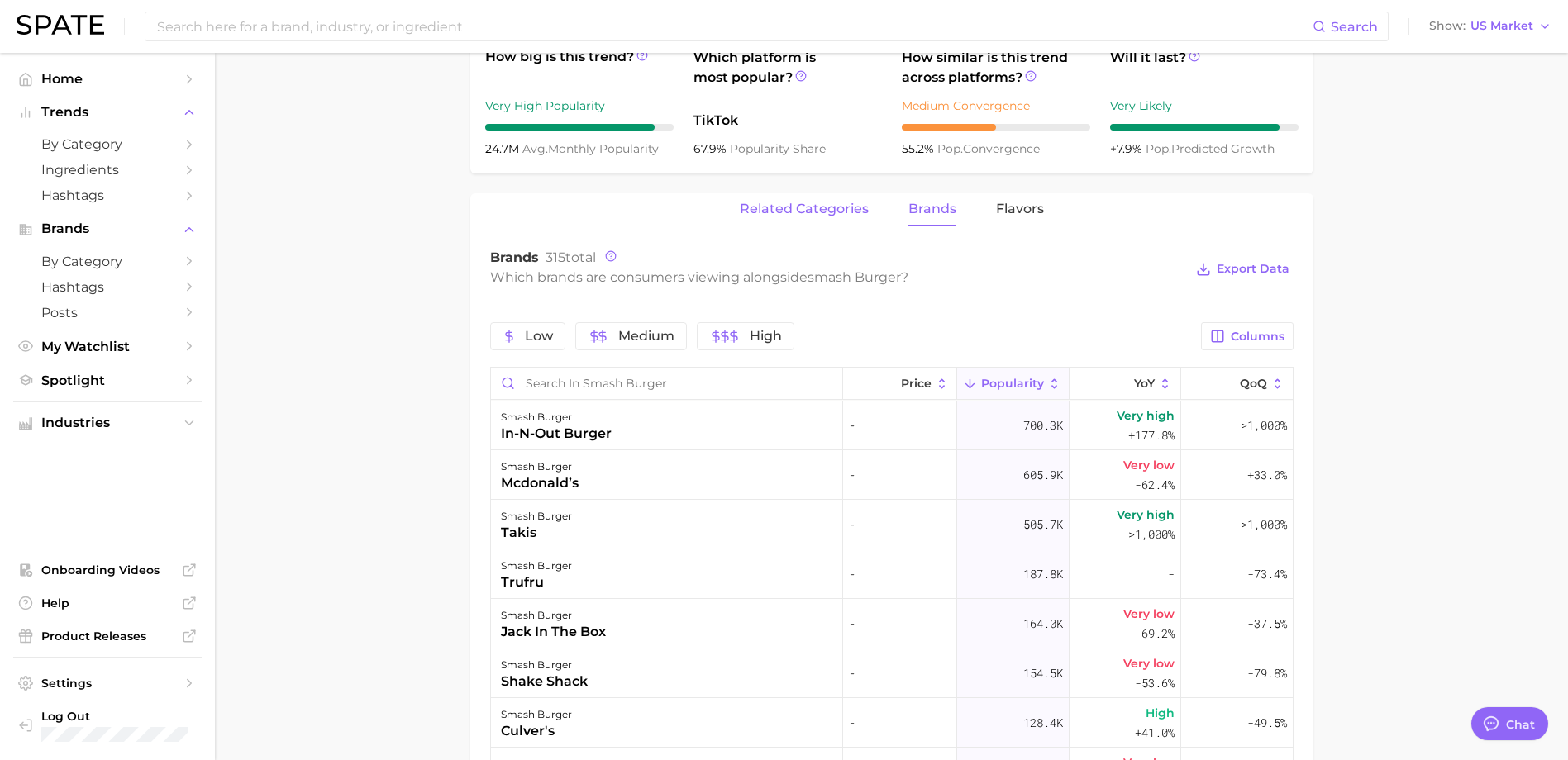 click on "related categories" at bounding box center [804, 209] 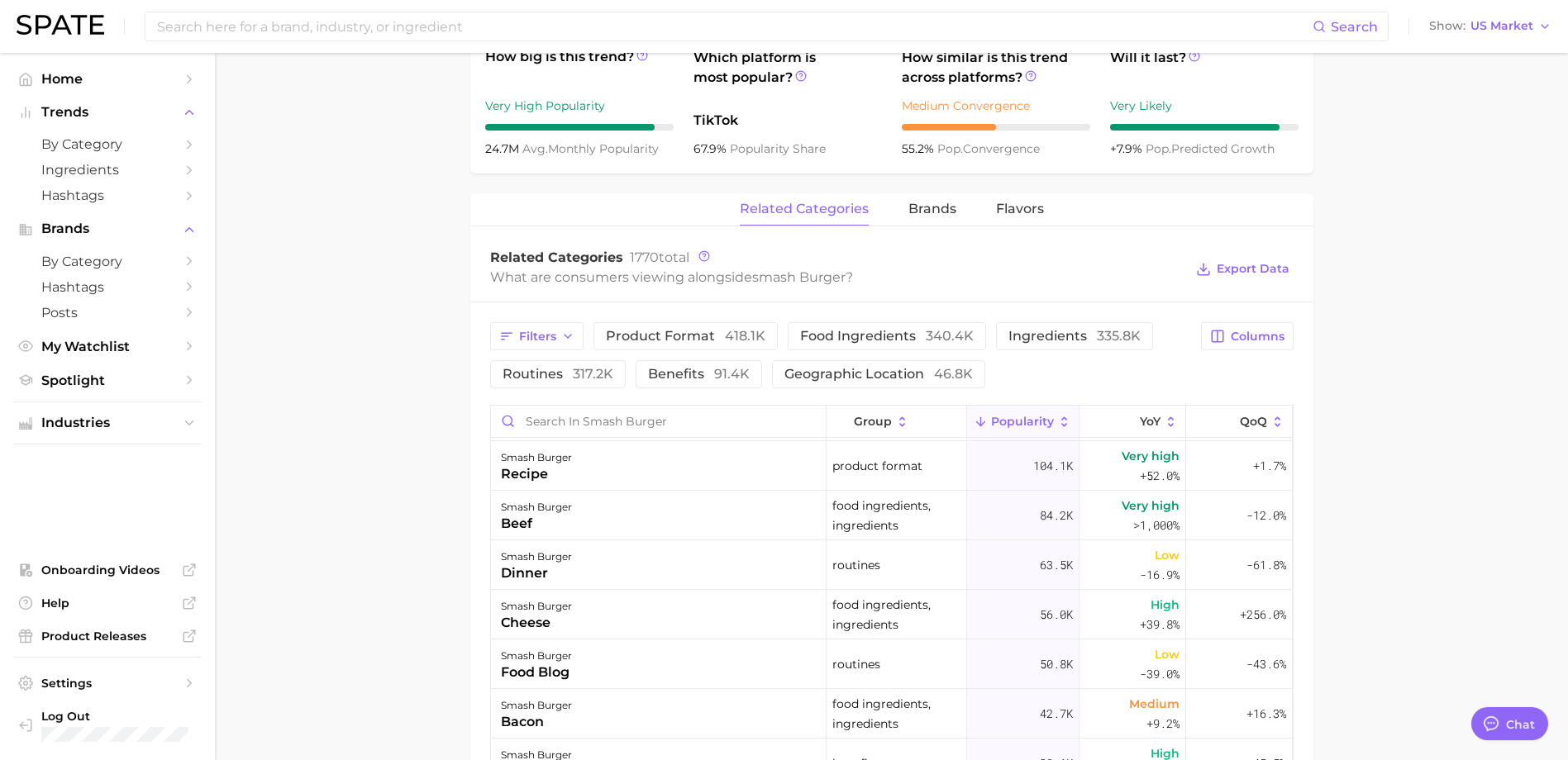 scroll, scrollTop: 83, scrollLeft: 0, axis: vertical 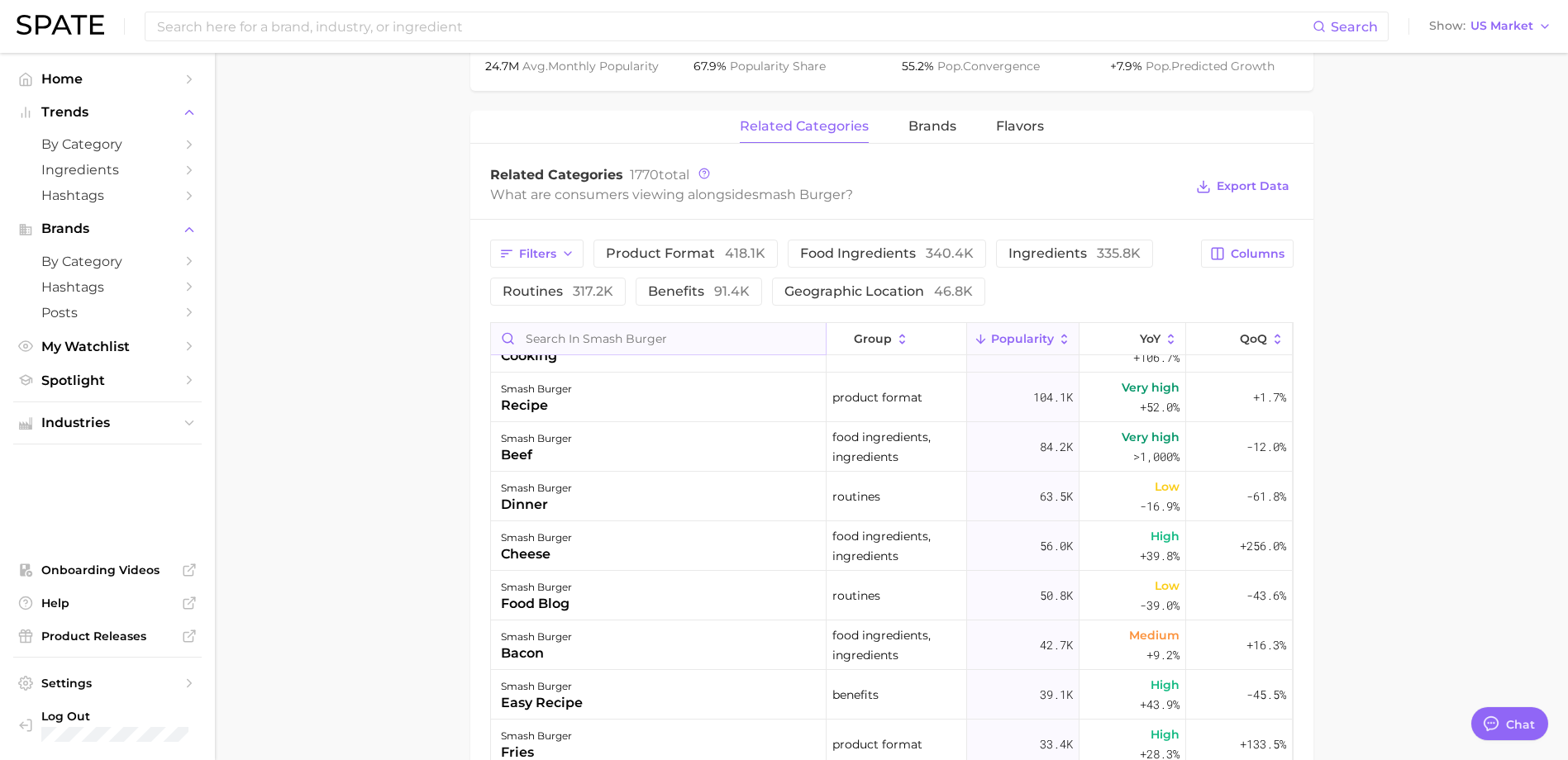 click at bounding box center (658, 339) 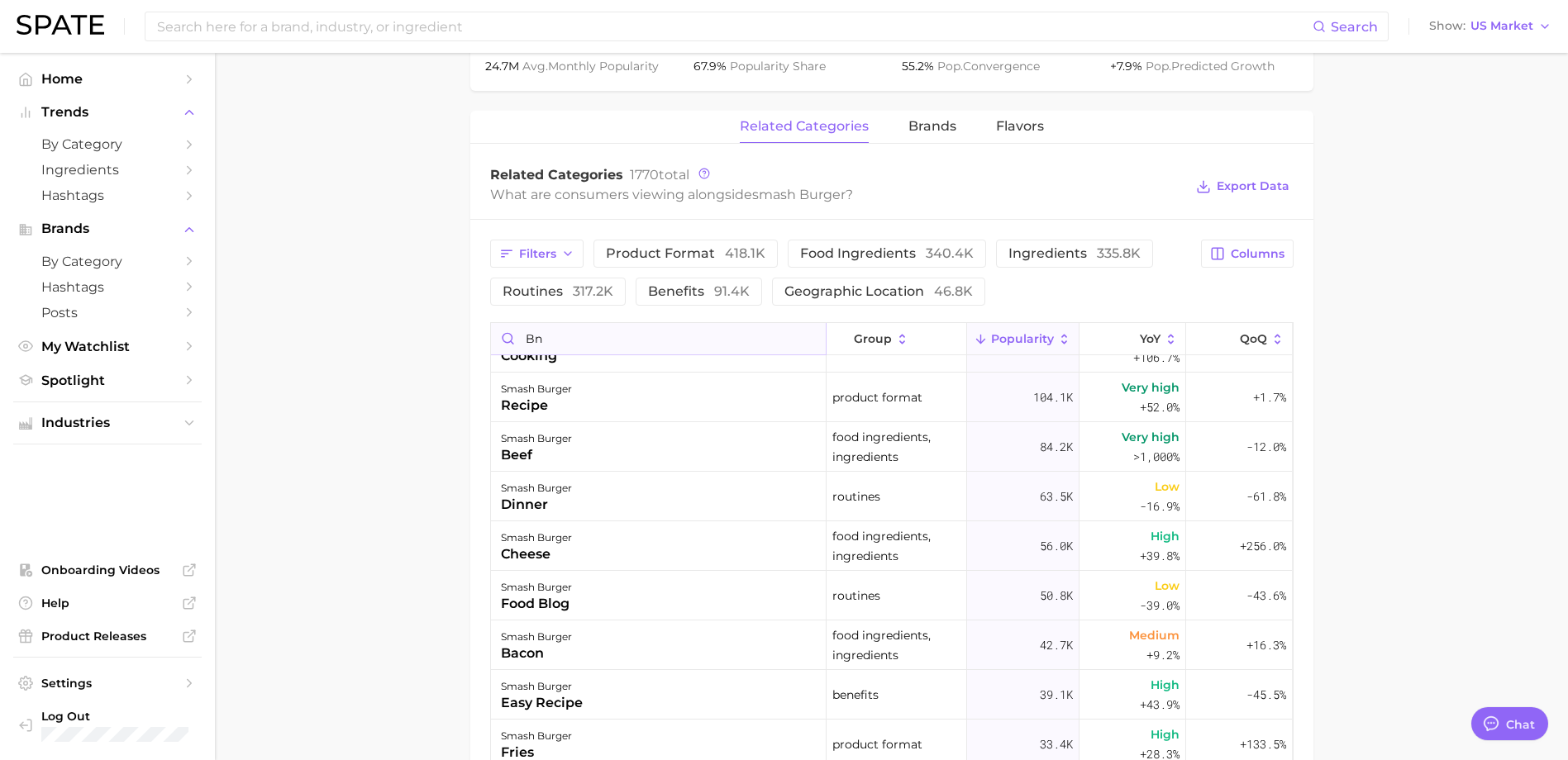 type on "b" 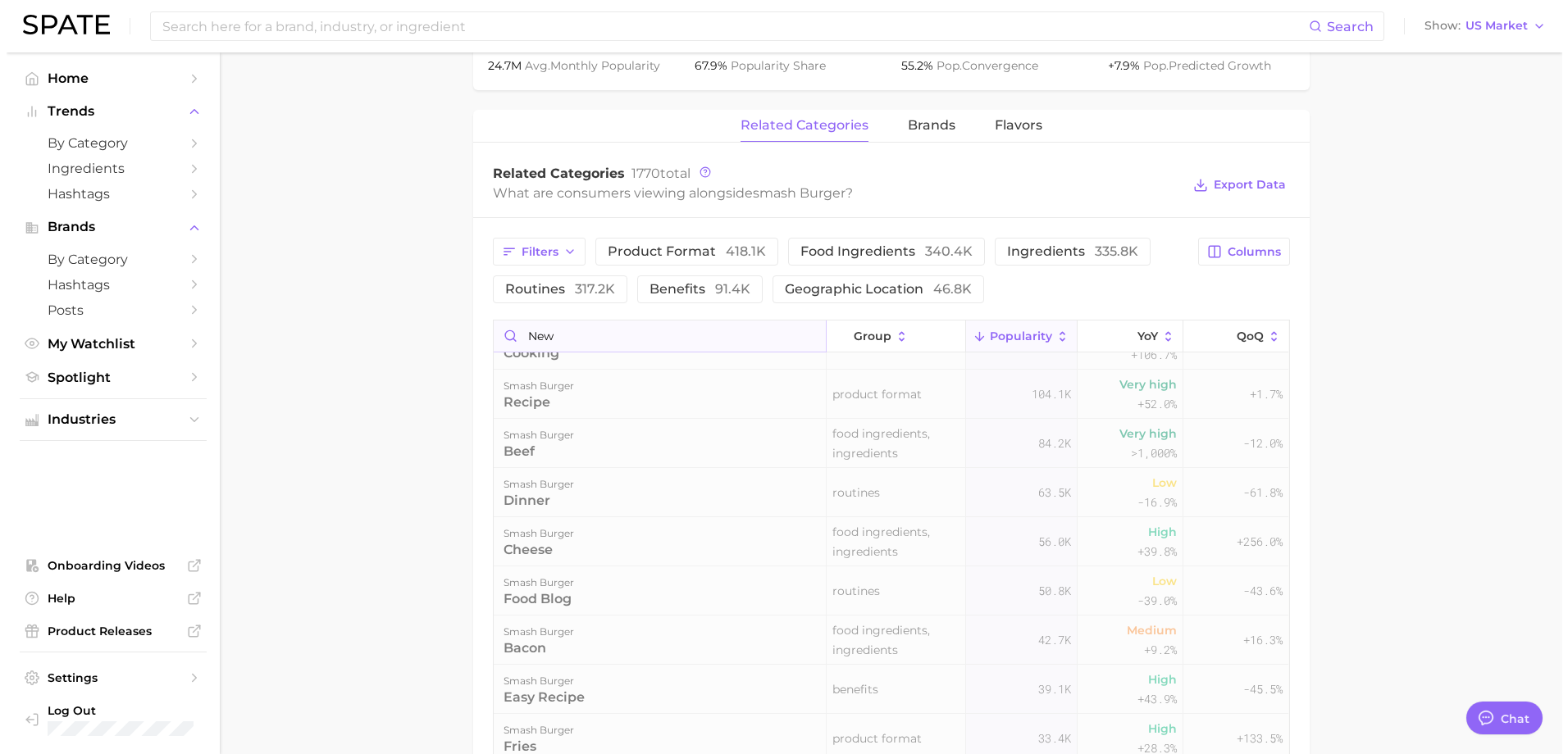 scroll, scrollTop: 0, scrollLeft: 0, axis: both 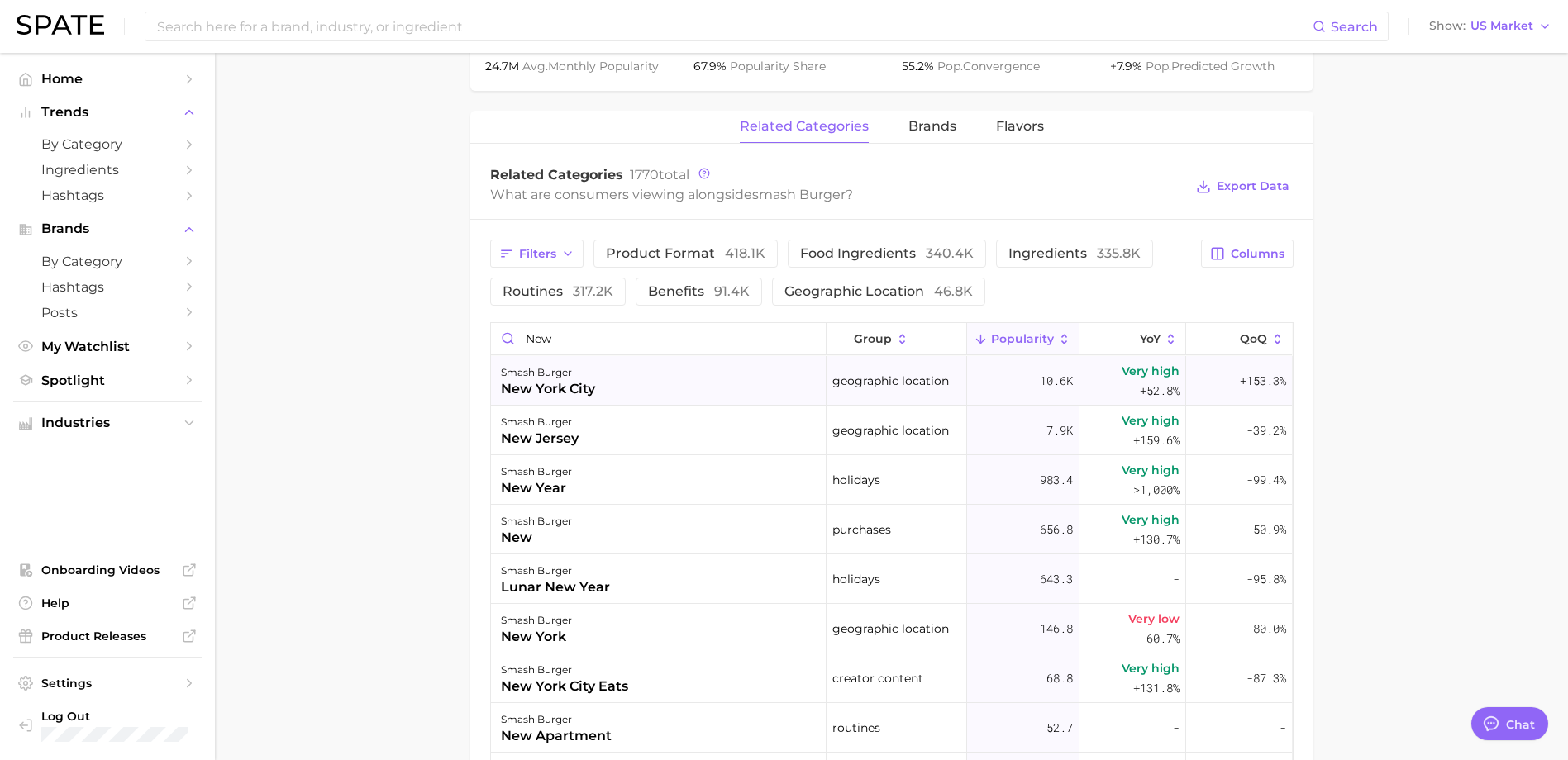 click on "smash burger" at bounding box center (548, 373) 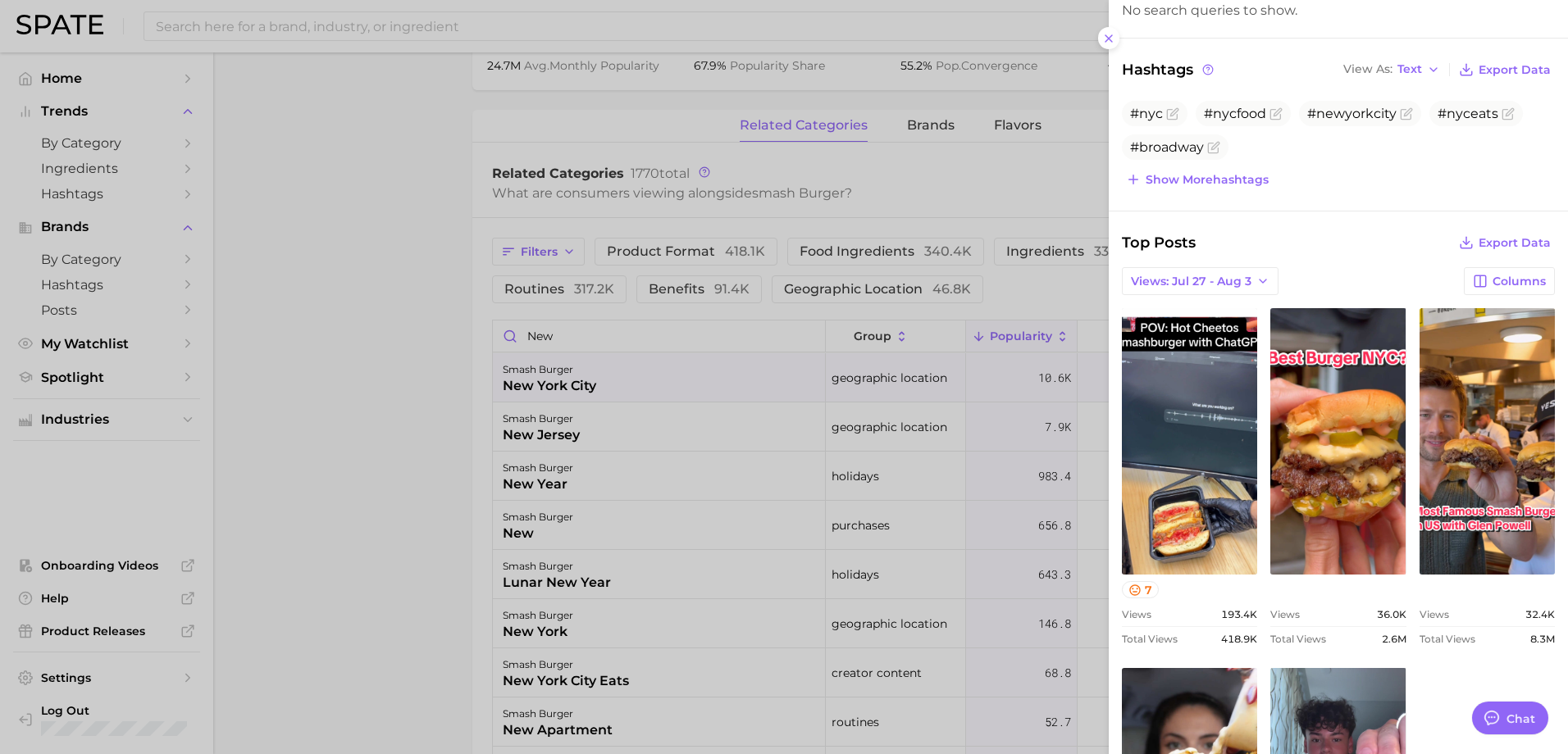 scroll, scrollTop: 0, scrollLeft: 0, axis: both 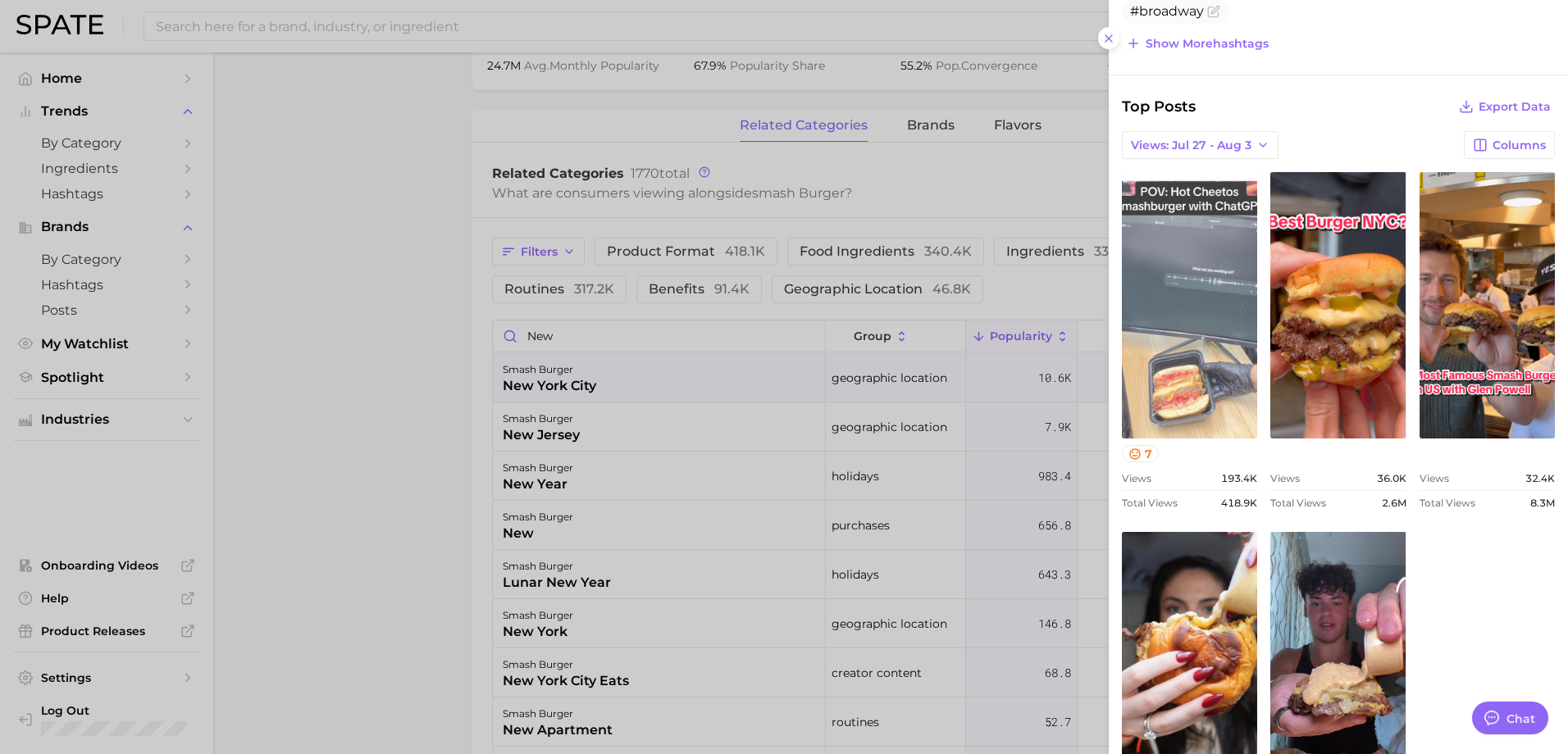 click on "view post on TikTok" at bounding box center (1189, 305) 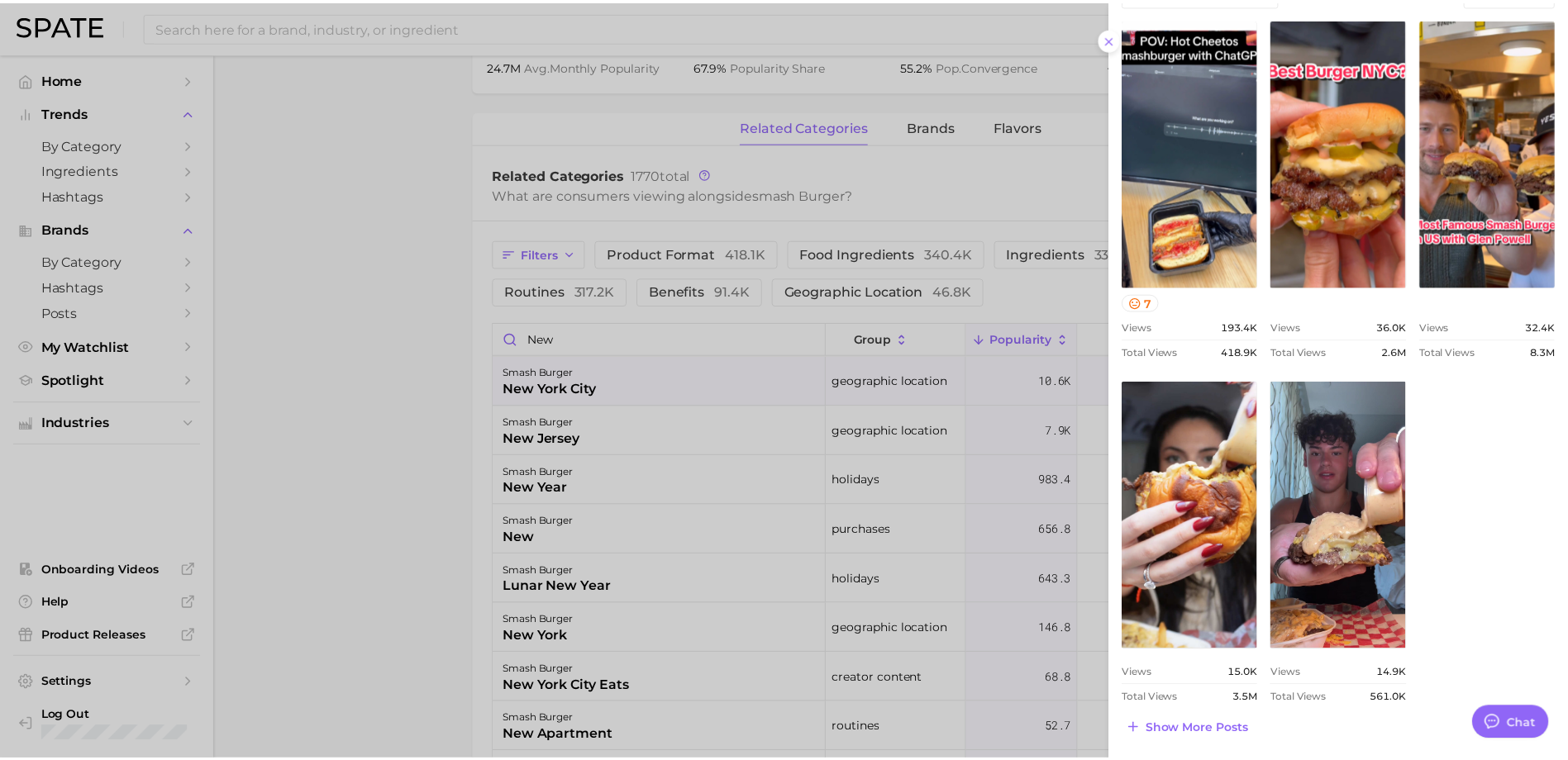 scroll, scrollTop: 598, scrollLeft: 0, axis: vertical 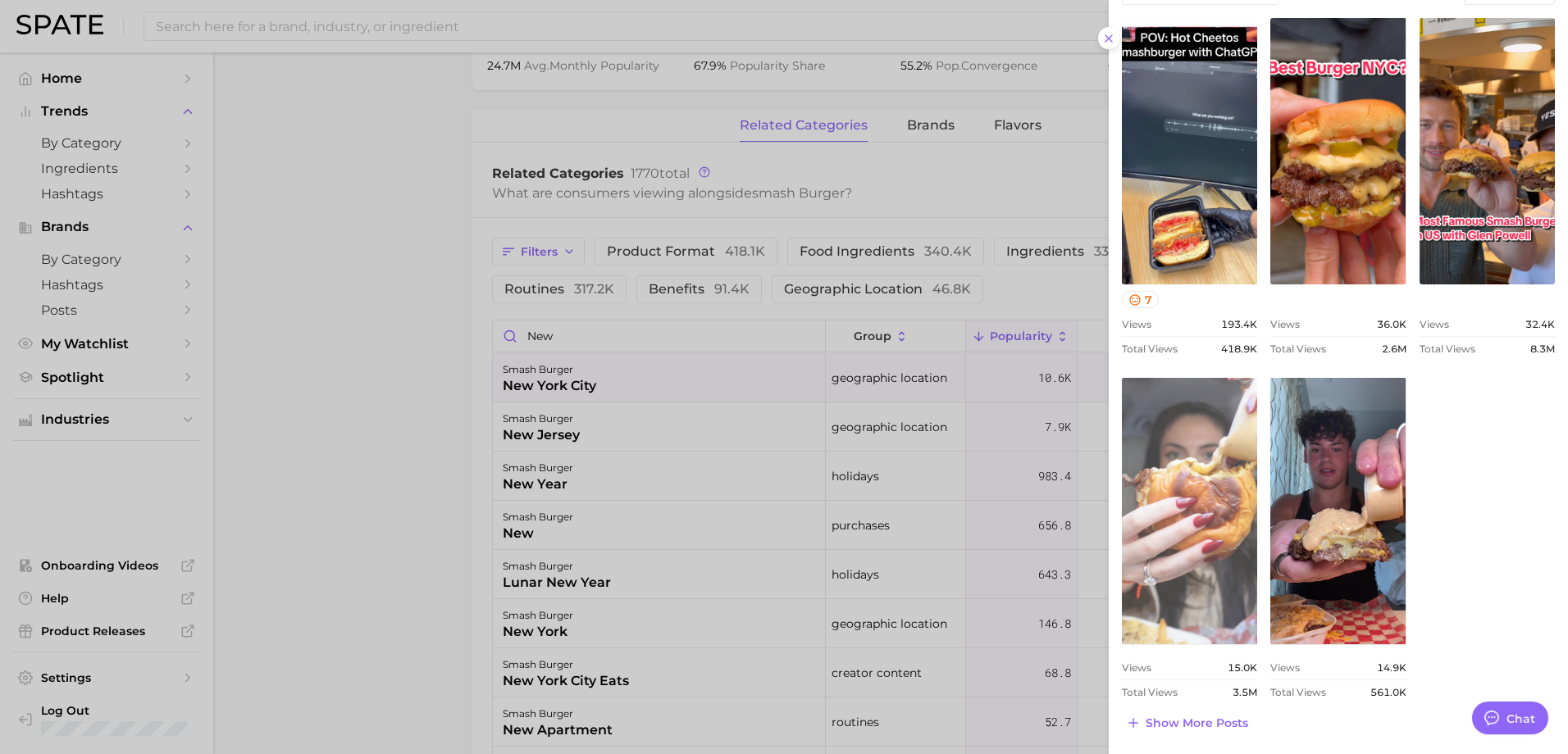 click on "view post on TikTok" at bounding box center [1189, 511] 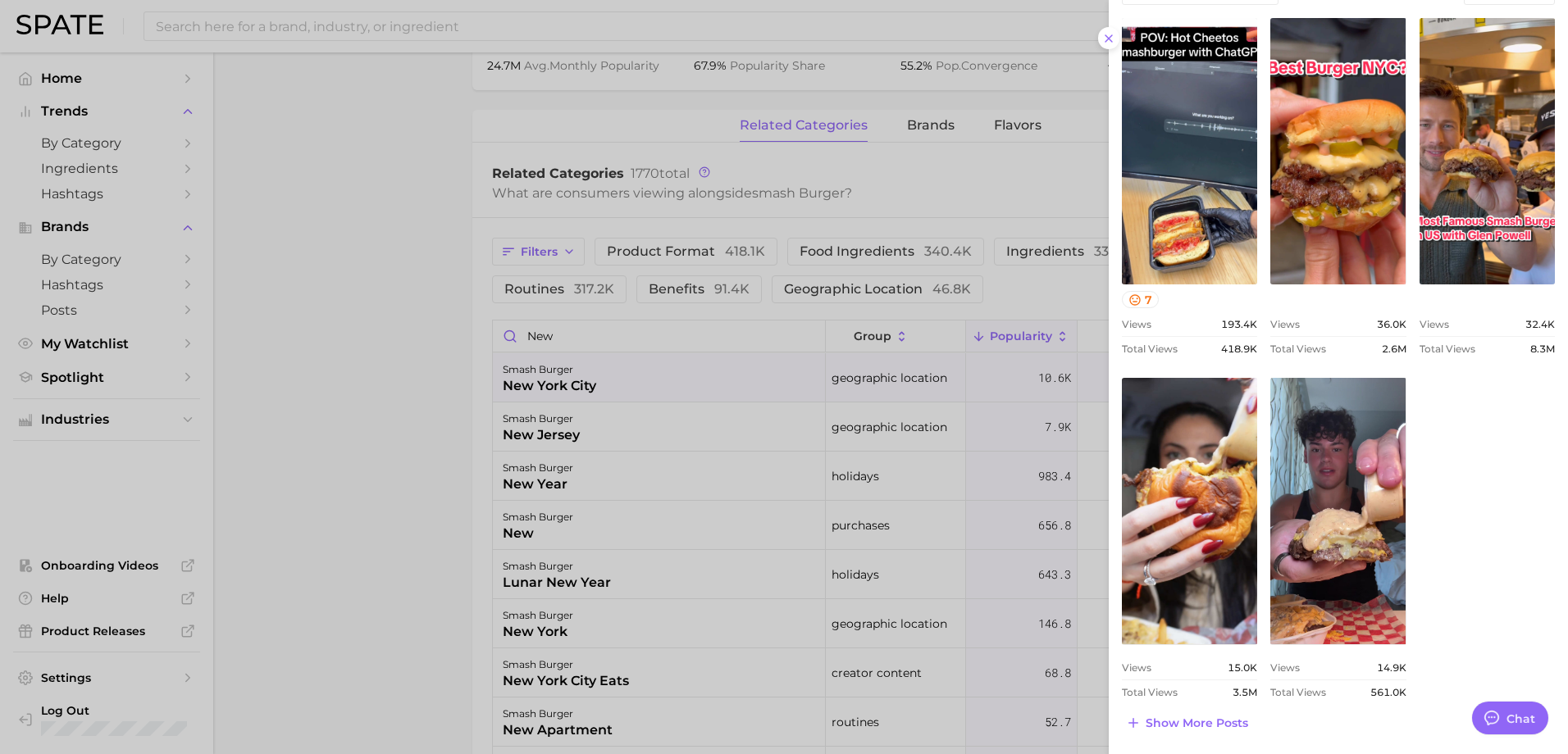 click at bounding box center [784, 377] 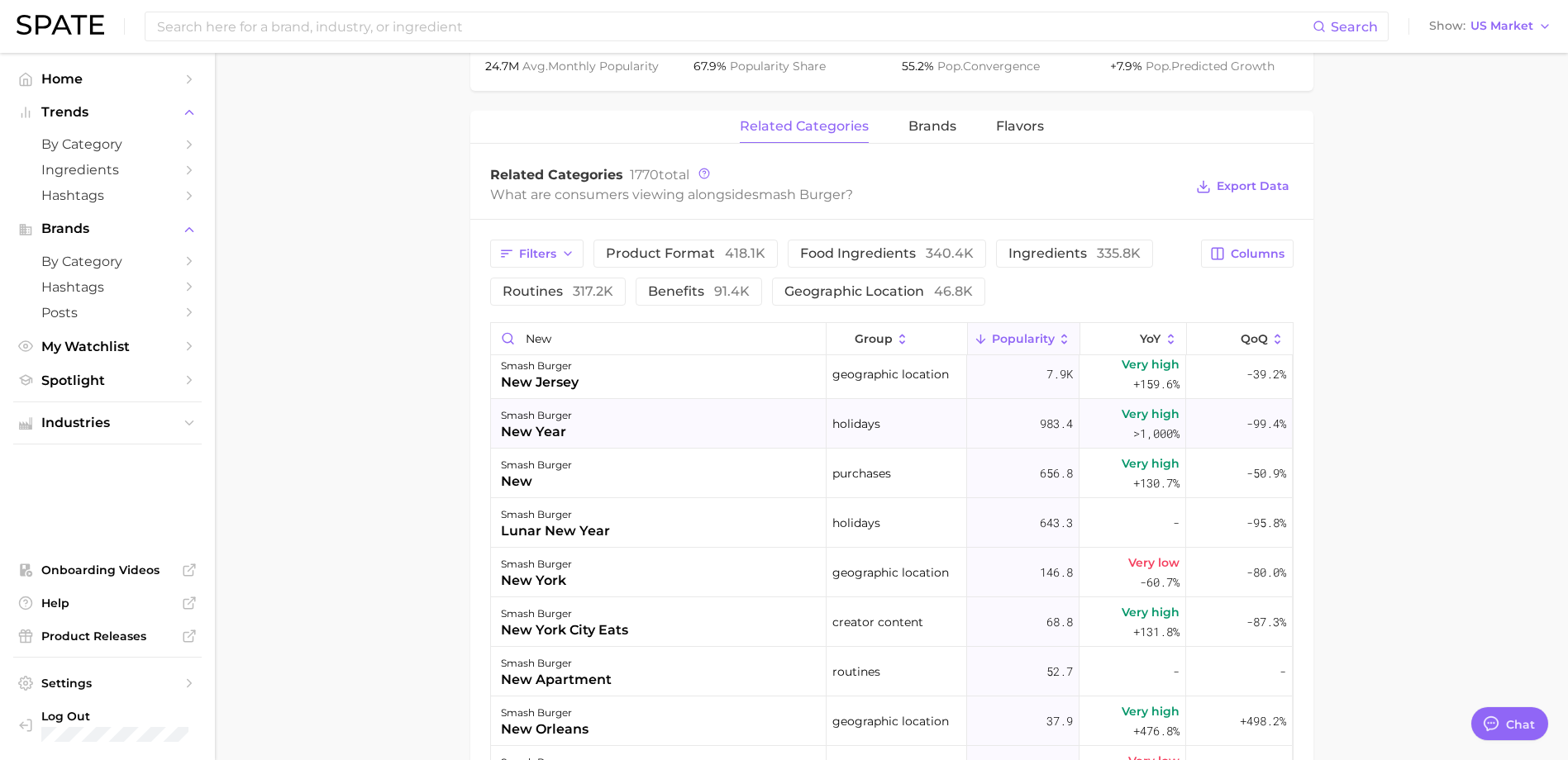 scroll, scrollTop: 117, scrollLeft: 0, axis: vertical 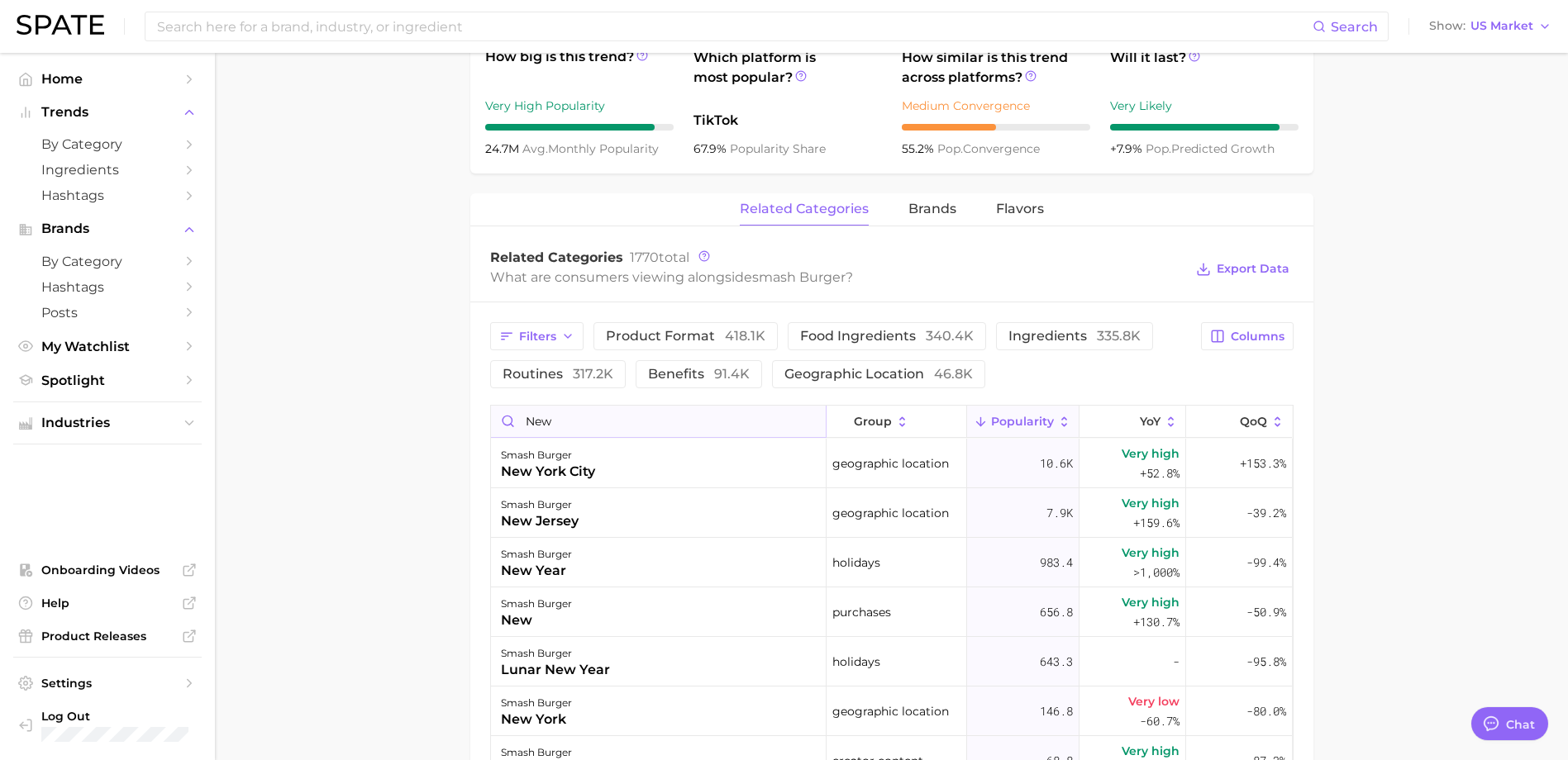 click on "new" at bounding box center (658, 421) 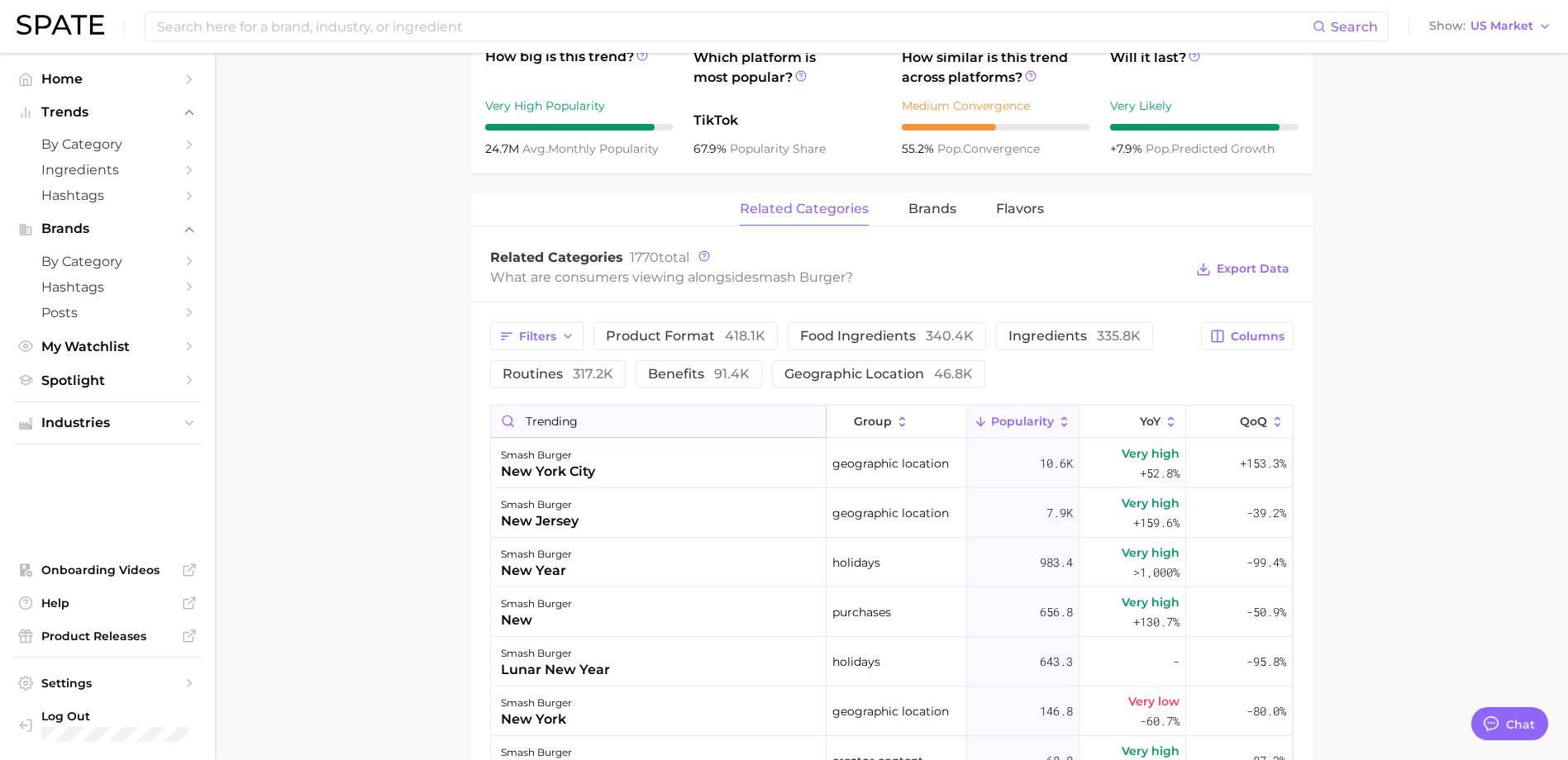 type on "trending" 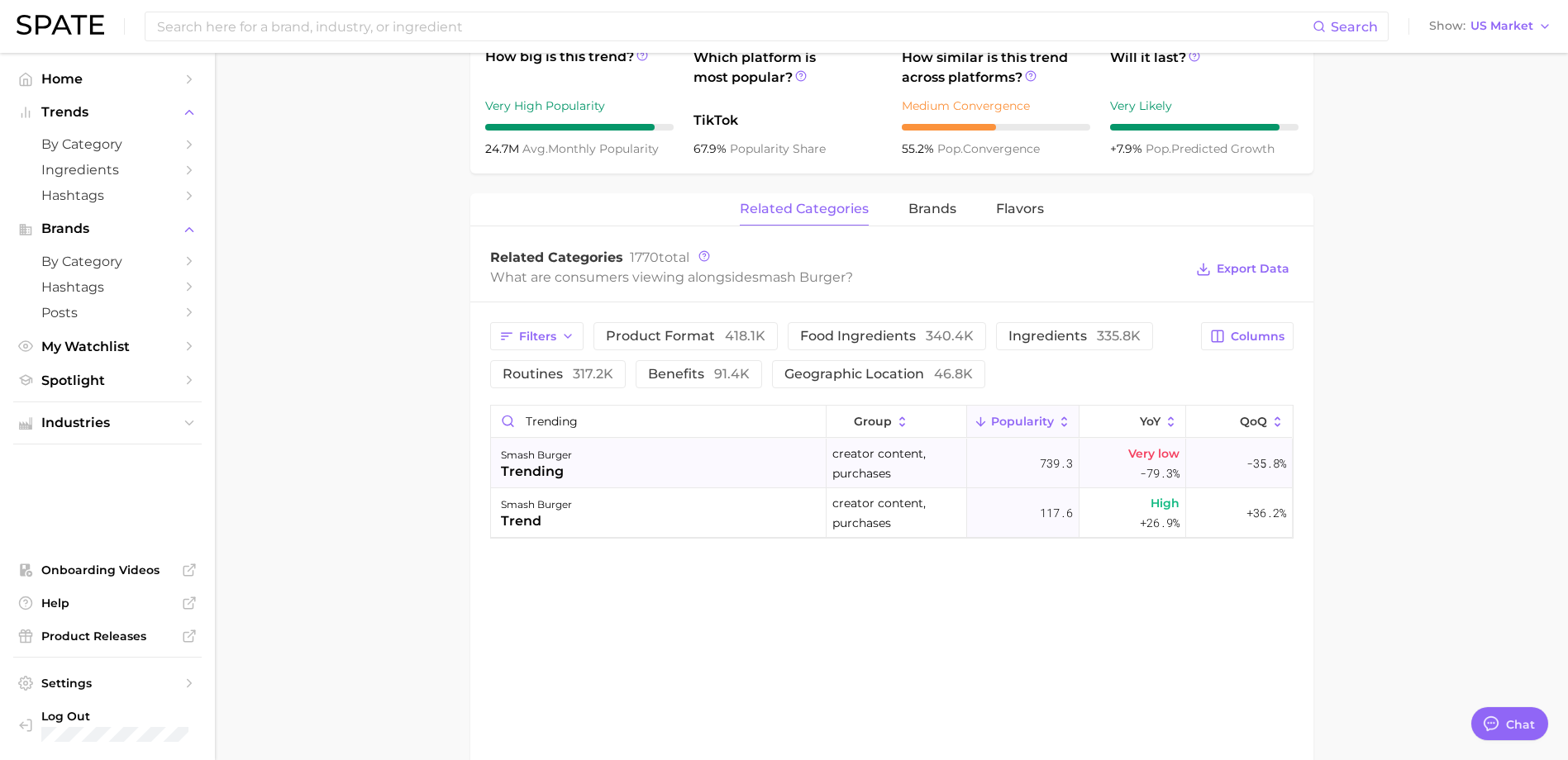 click on "trending" at bounding box center (536, 472) 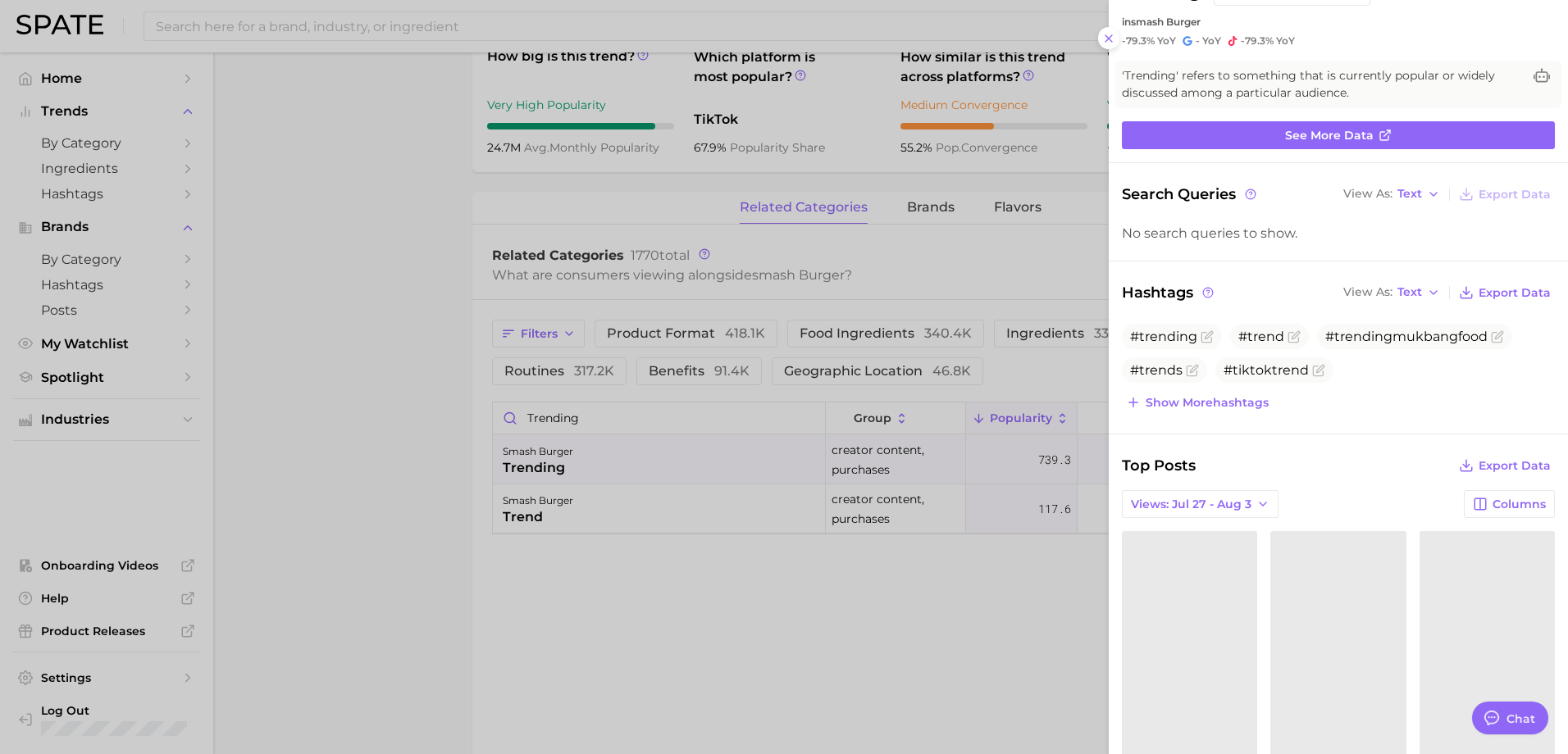 scroll, scrollTop: 328, scrollLeft: 0, axis: vertical 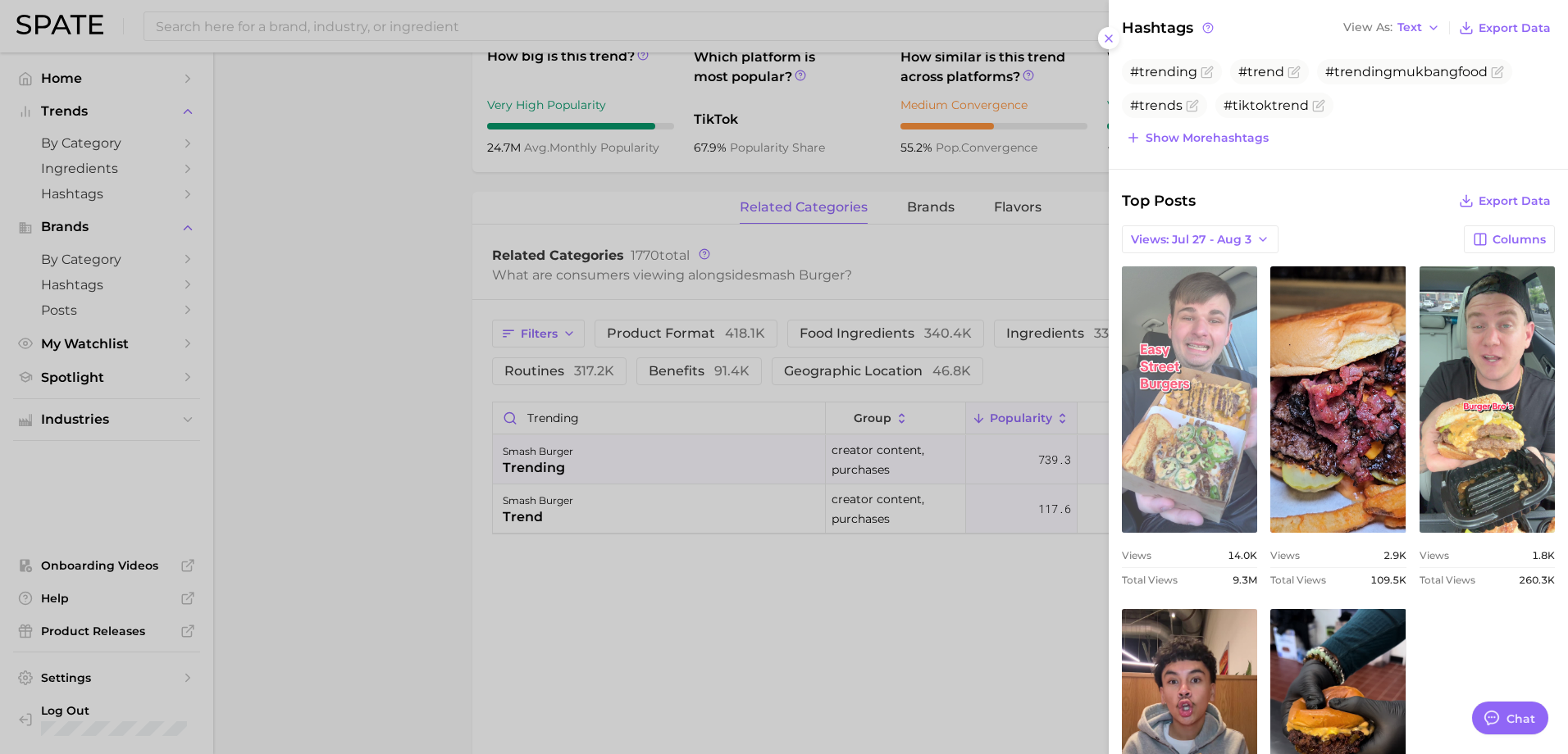 click on "view post on TikTok" at bounding box center (1189, 399) 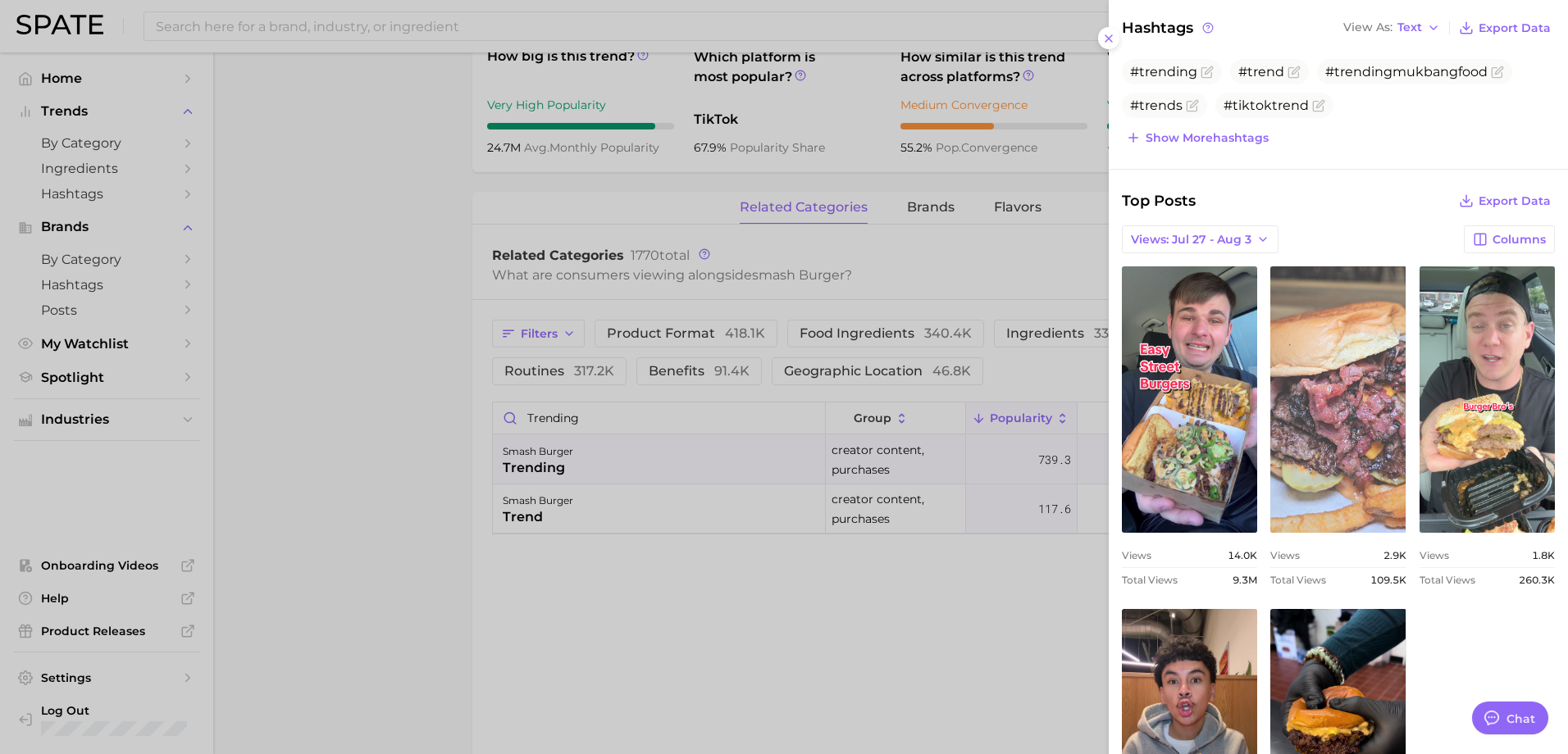 click on "view post on TikTok" at bounding box center [1338, 399] 